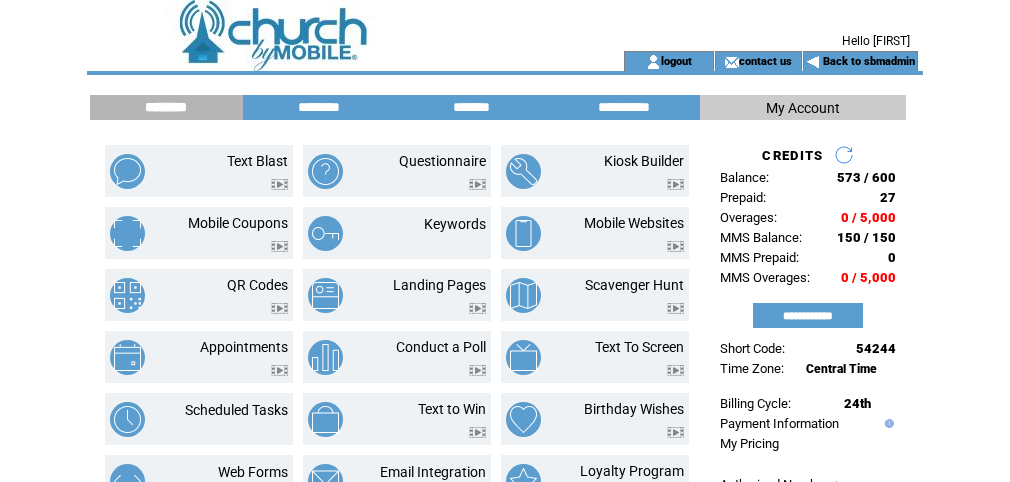 scroll, scrollTop: 0, scrollLeft: 0, axis: both 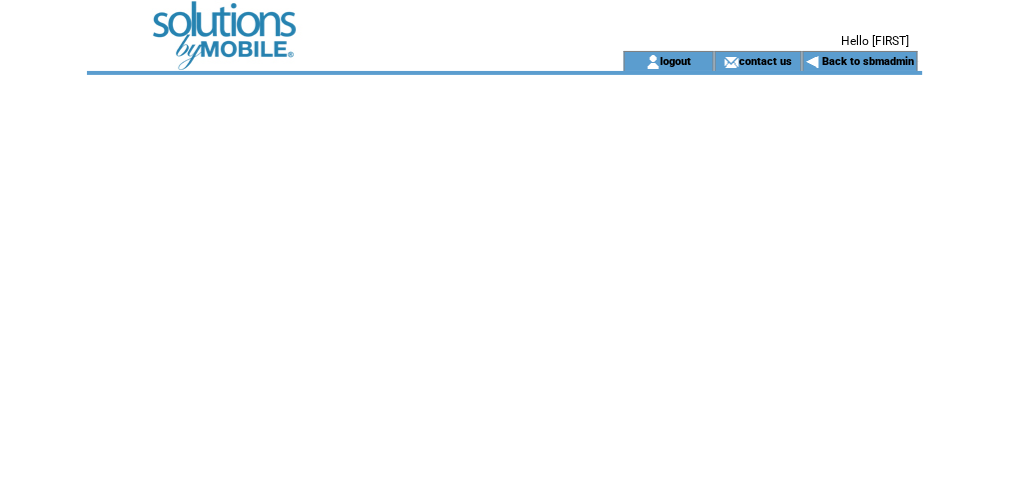 click at bounding box center [327, 25] 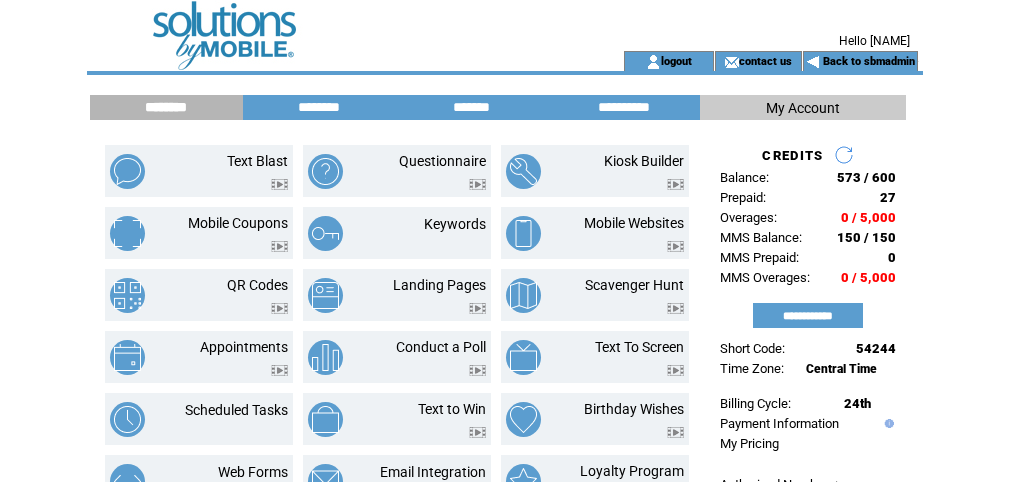 scroll, scrollTop: 0, scrollLeft: 0, axis: both 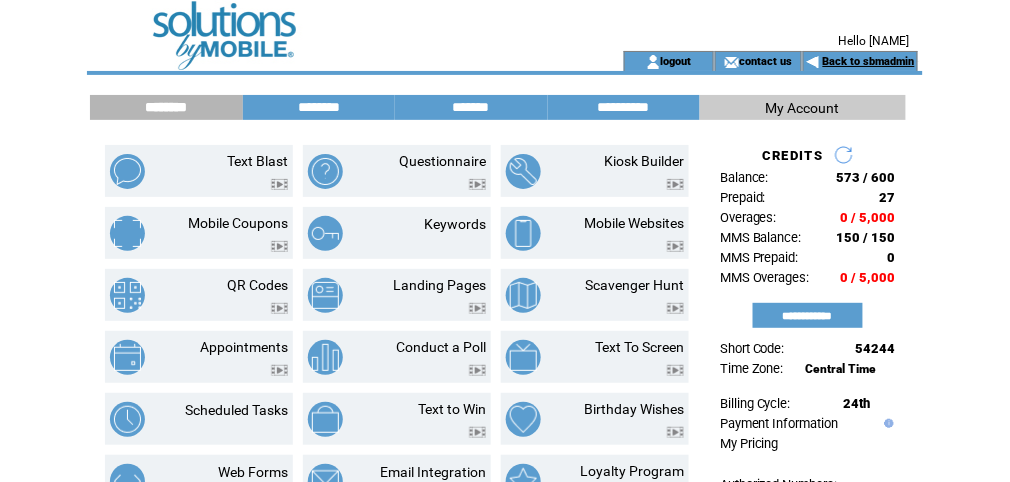 click on "Back to sbmadmin" at bounding box center [869, 61] 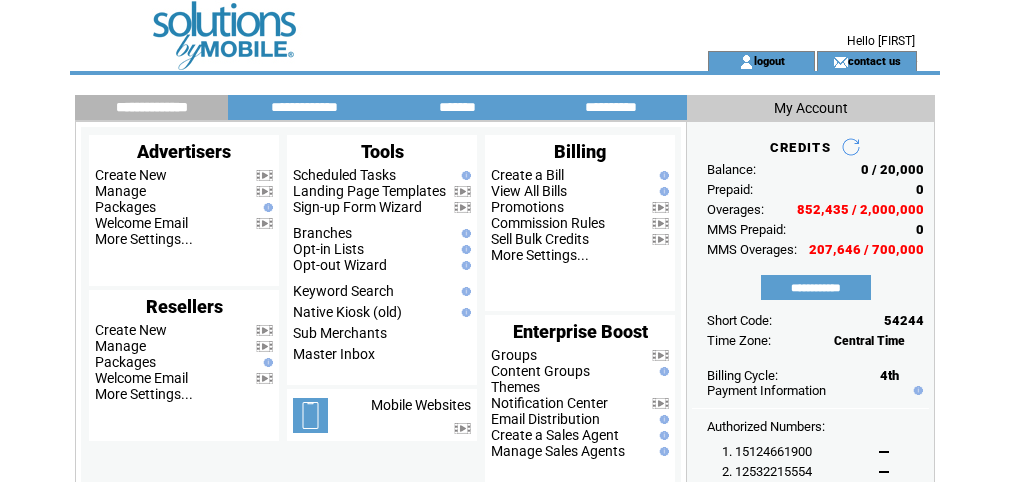 scroll, scrollTop: 0, scrollLeft: 0, axis: both 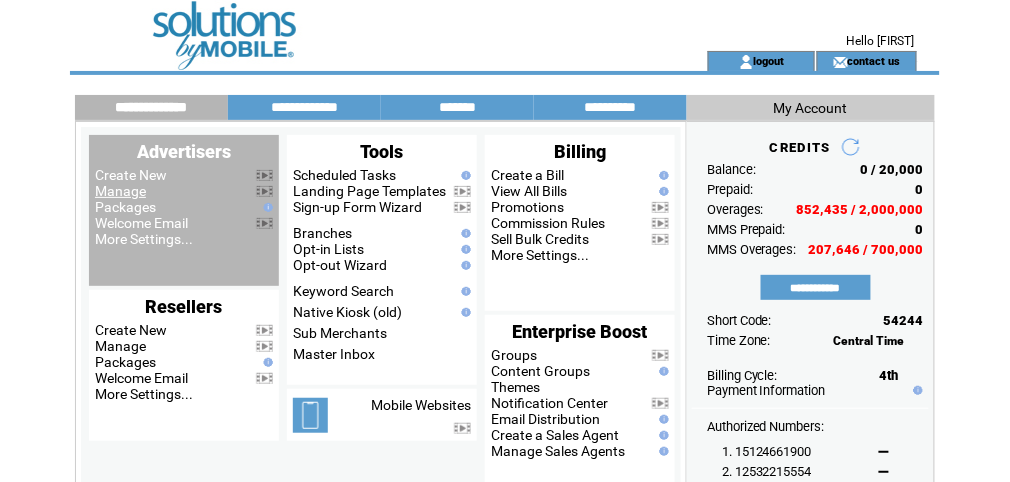 click on "Manage" at bounding box center [120, 191] 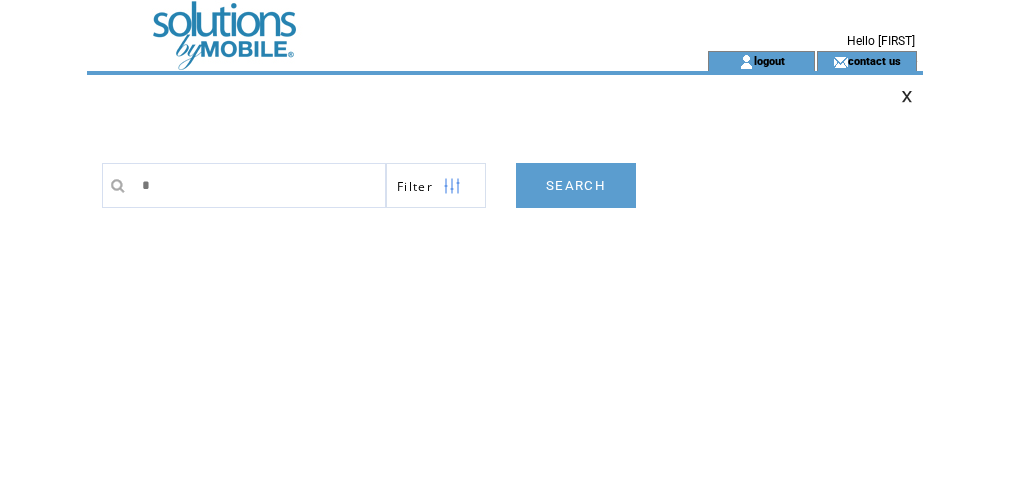 scroll, scrollTop: 0, scrollLeft: 0, axis: both 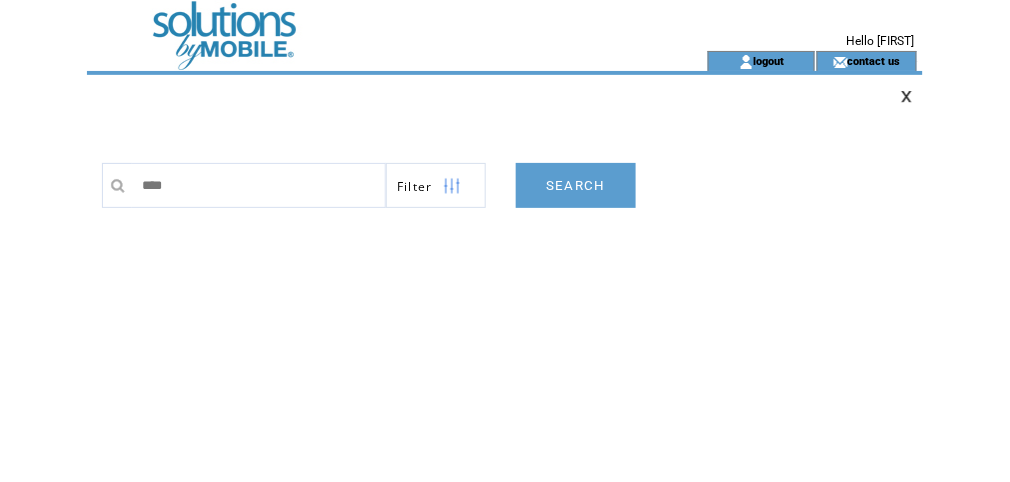 type on "*****" 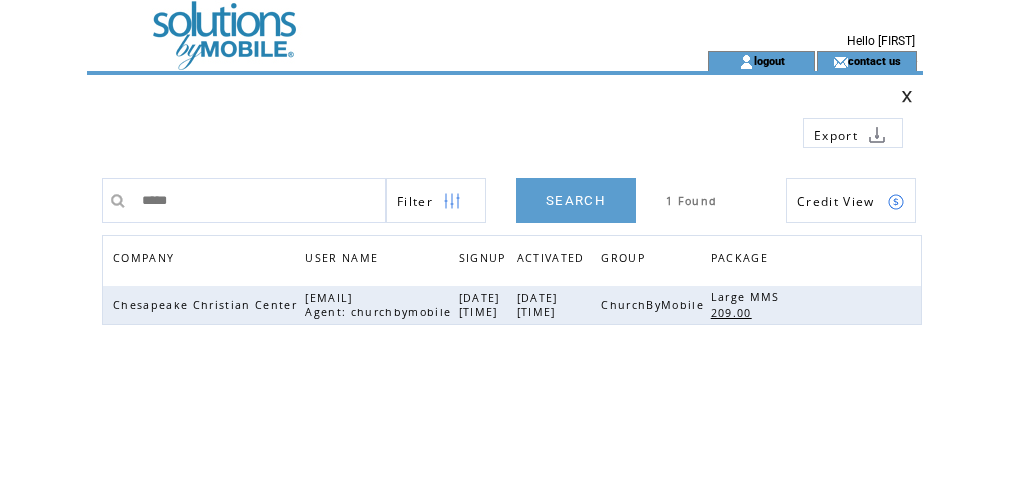 scroll, scrollTop: 0, scrollLeft: 0, axis: both 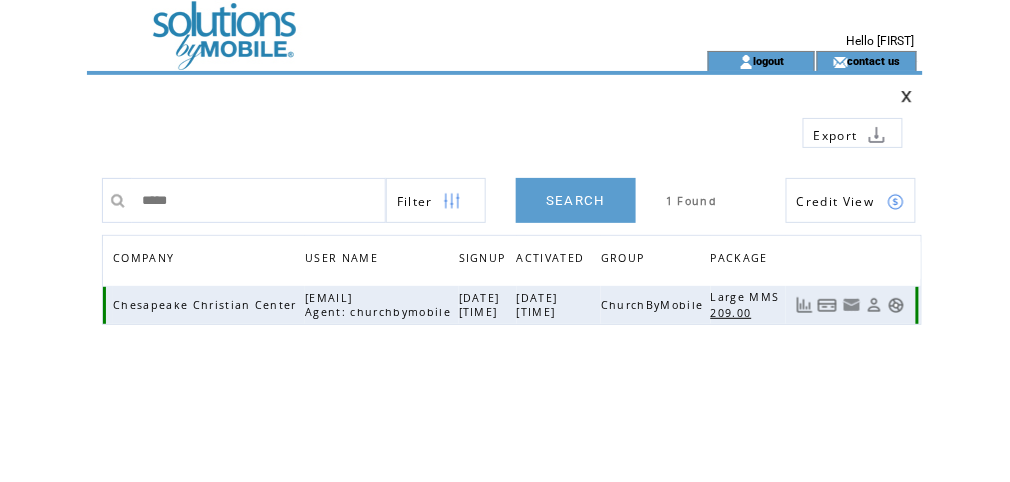 click at bounding box center [896, 305] 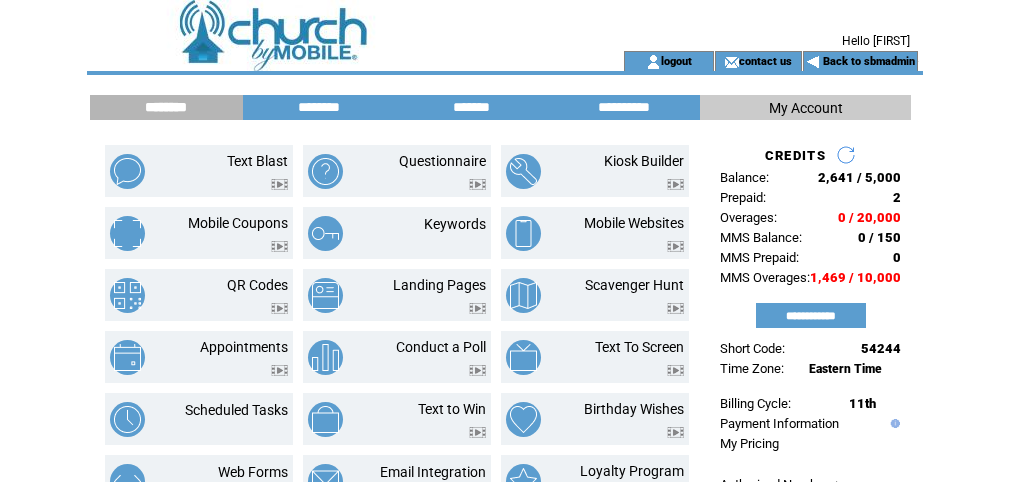 scroll, scrollTop: 0, scrollLeft: 0, axis: both 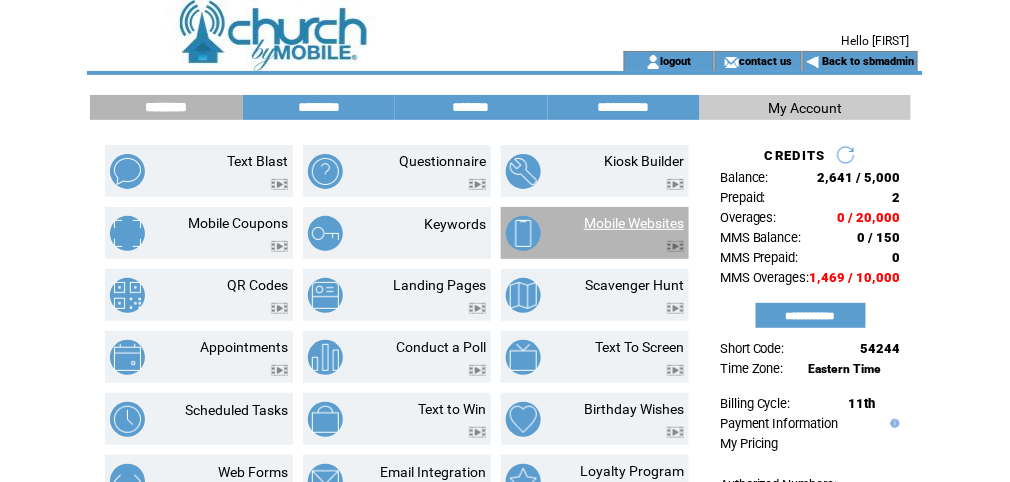 click on "Mobile Websites" at bounding box center (634, 223) 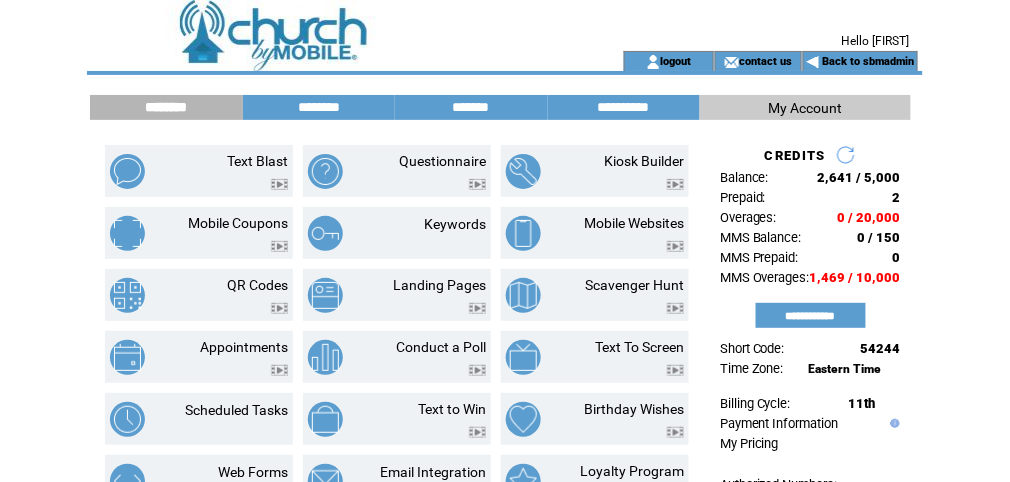 click on "********" at bounding box center [319, 107] 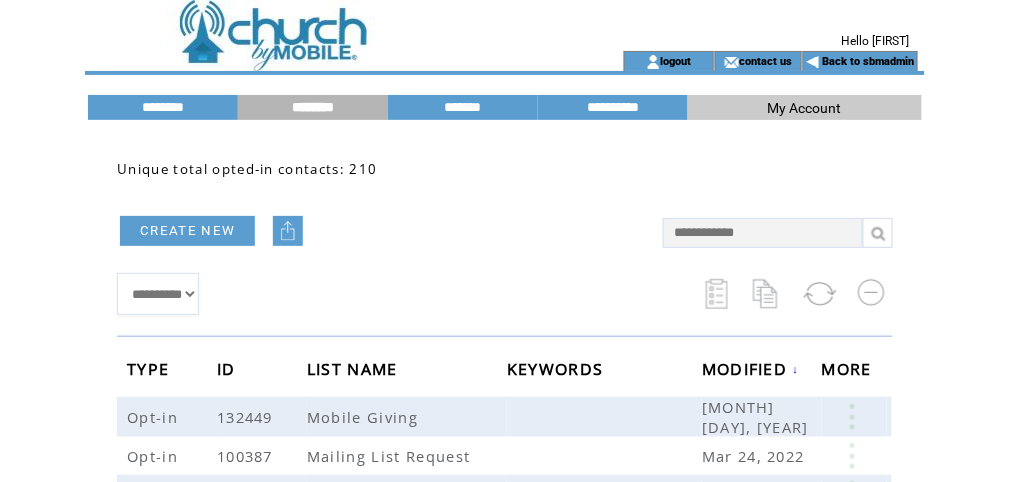 scroll, scrollTop: 106, scrollLeft: 0, axis: vertical 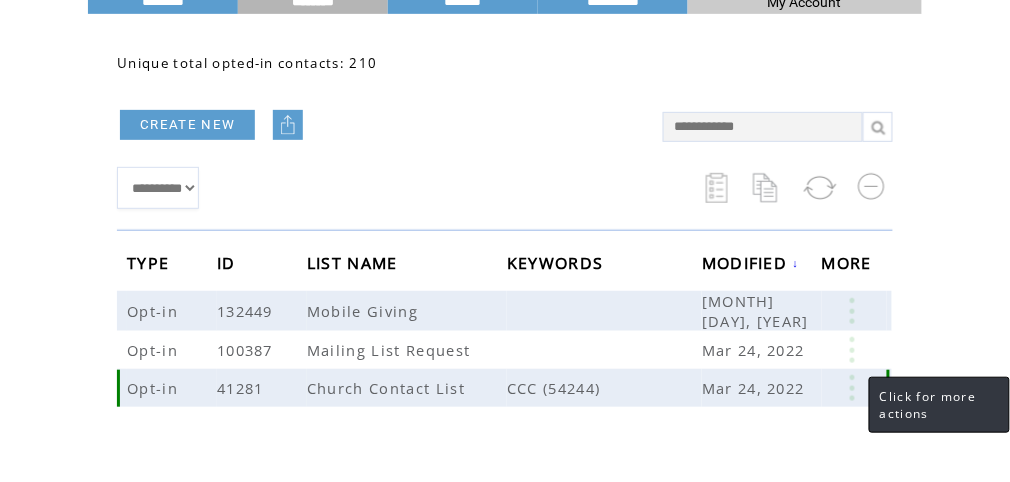 click at bounding box center (852, 388) 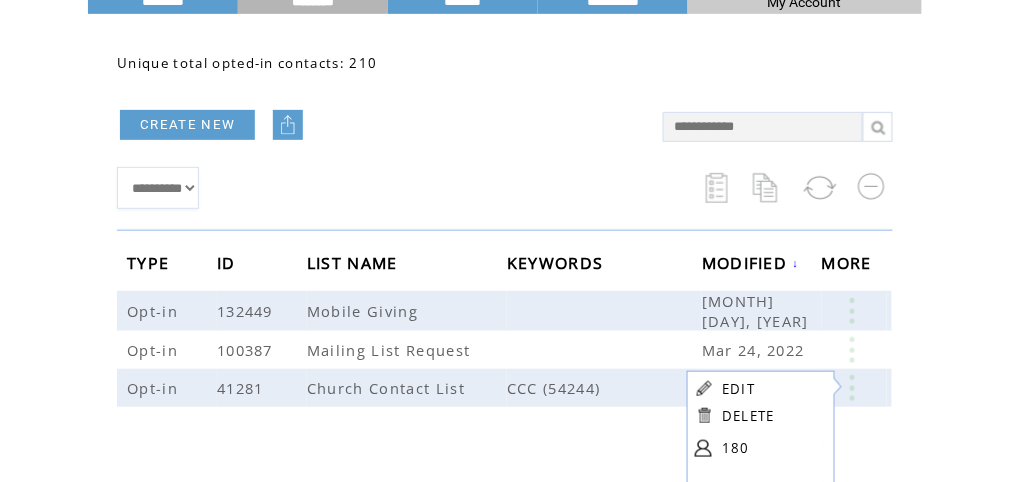 click on "EDIT" at bounding box center [738, 389] 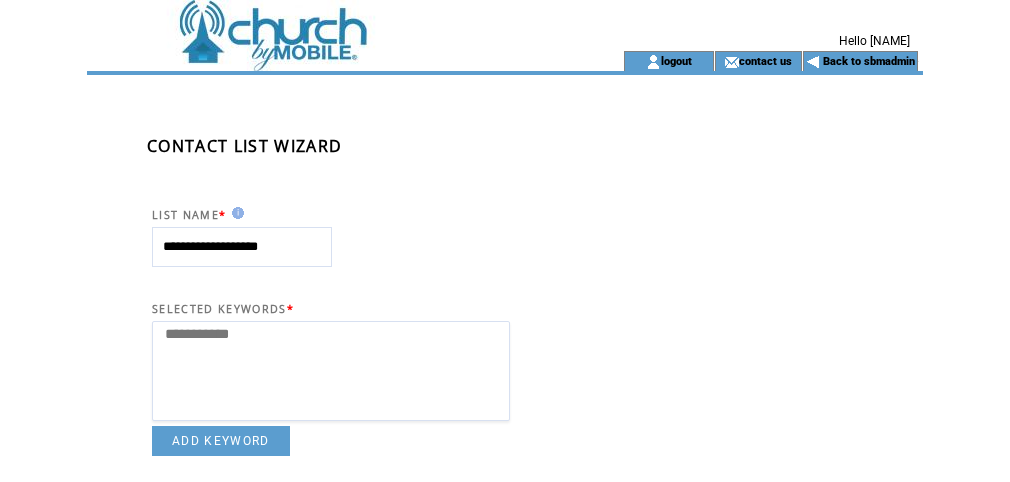 select 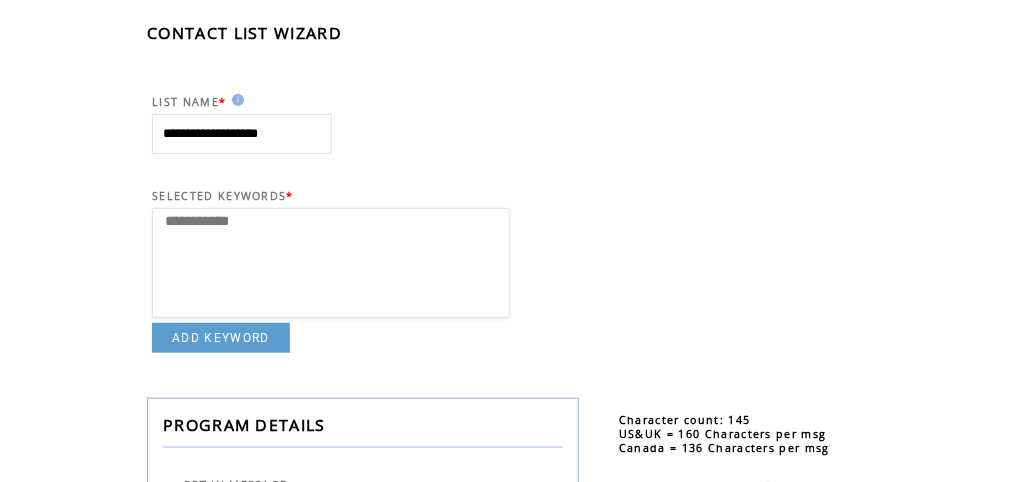 scroll, scrollTop: 213, scrollLeft: 0, axis: vertical 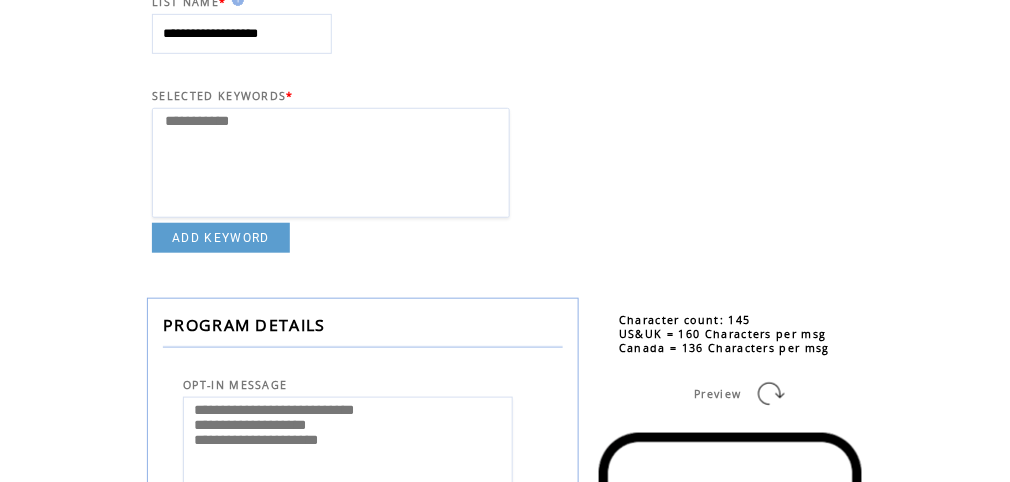 drag, startPoint x: 377, startPoint y: 453, endPoint x: 163, endPoint y: 454, distance: 214.00233 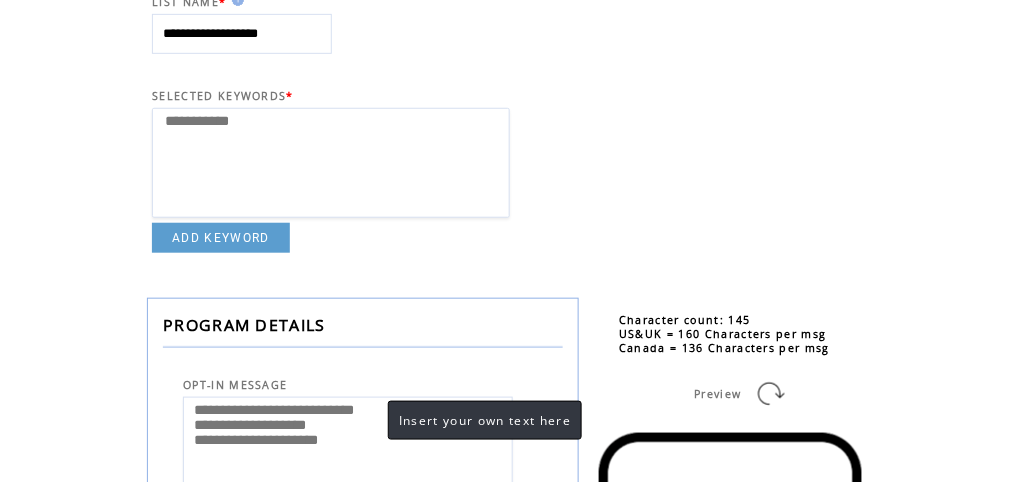 click on "**********" at bounding box center (348, 449) 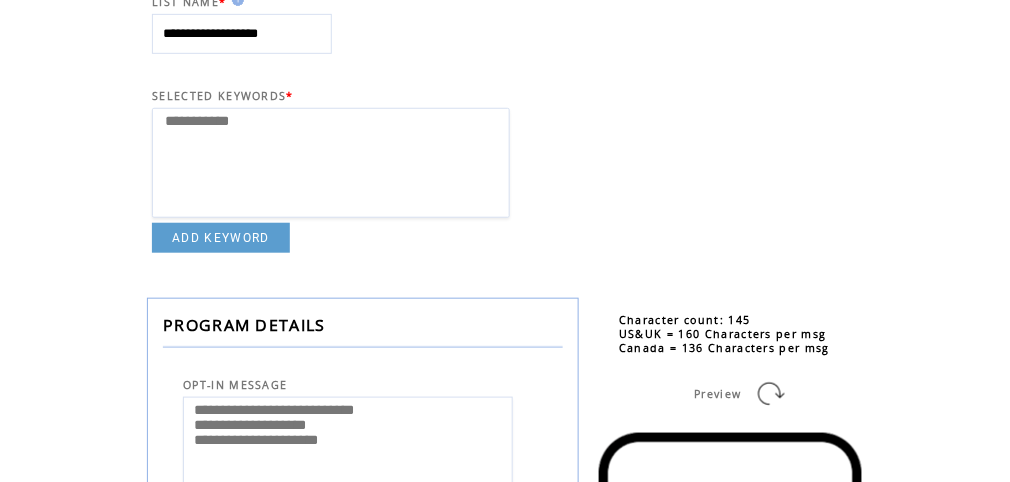 click on "**********" at bounding box center [535, 552] 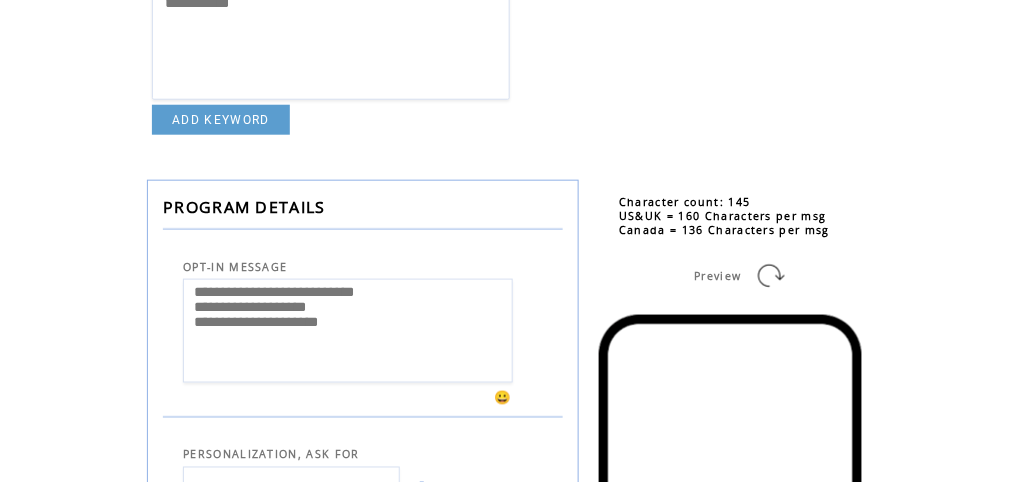 scroll, scrollTop: 0, scrollLeft: 0, axis: both 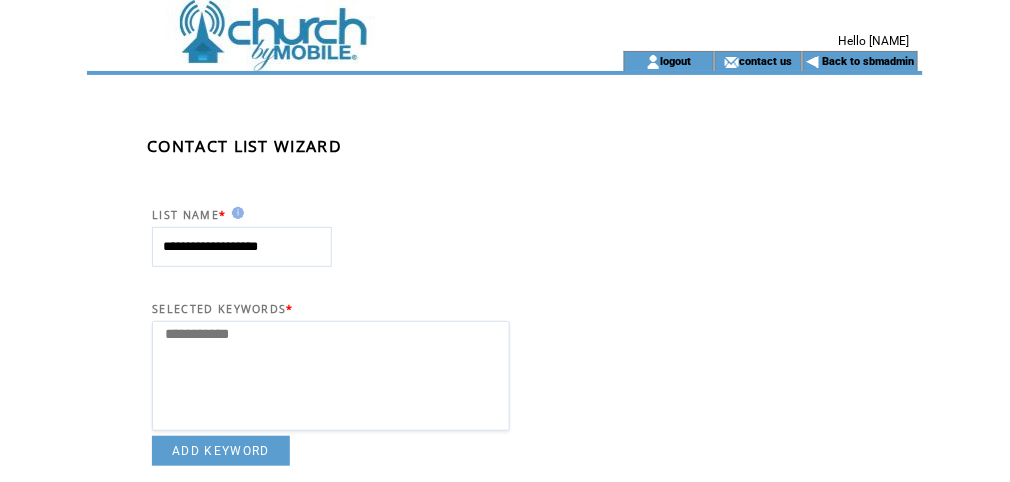 click at bounding box center [327, 25] 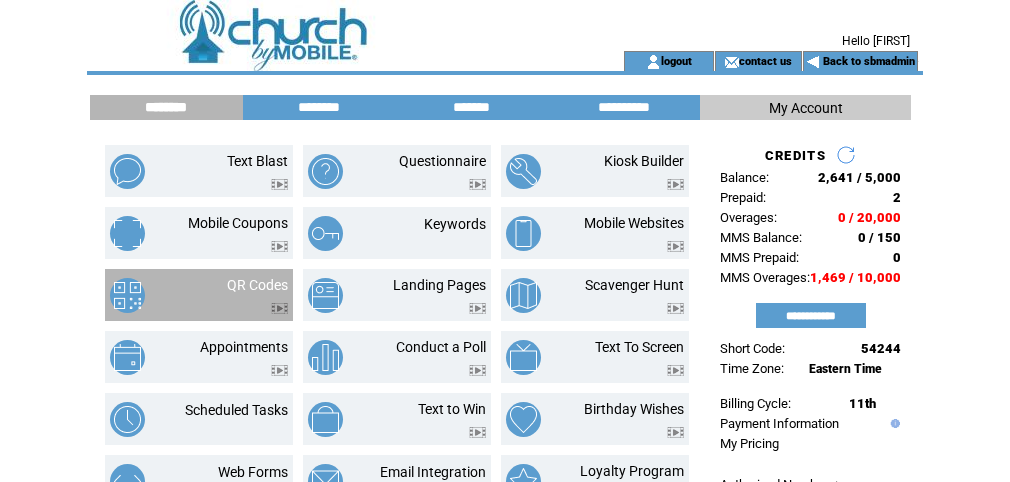 scroll, scrollTop: 0, scrollLeft: 0, axis: both 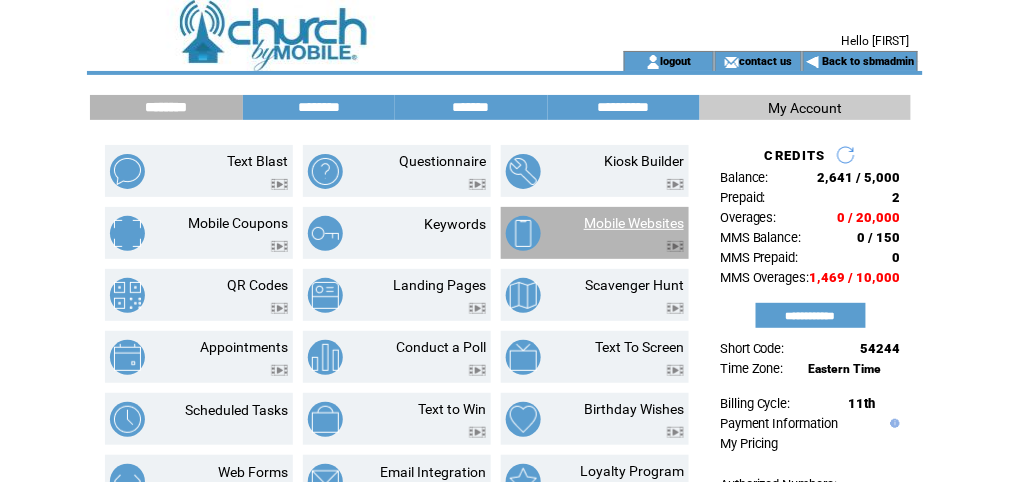 click on "Mobile Websites" at bounding box center [634, 223] 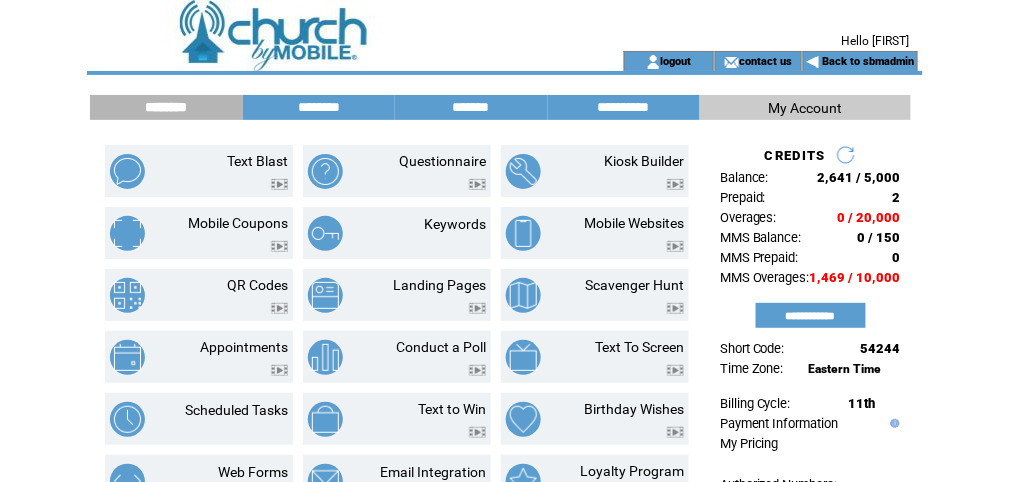 click on "********" at bounding box center (319, 107) 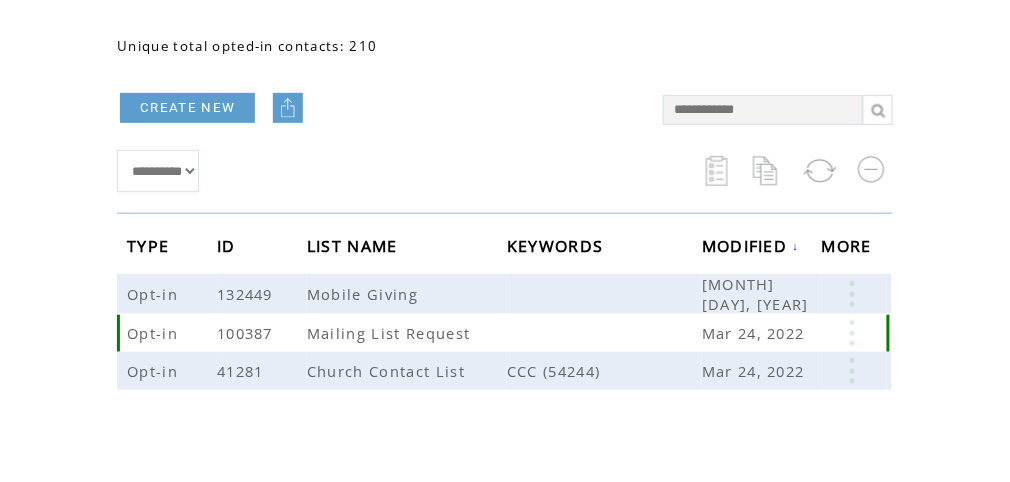 scroll, scrollTop: 213, scrollLeft: 0, axis: vertical 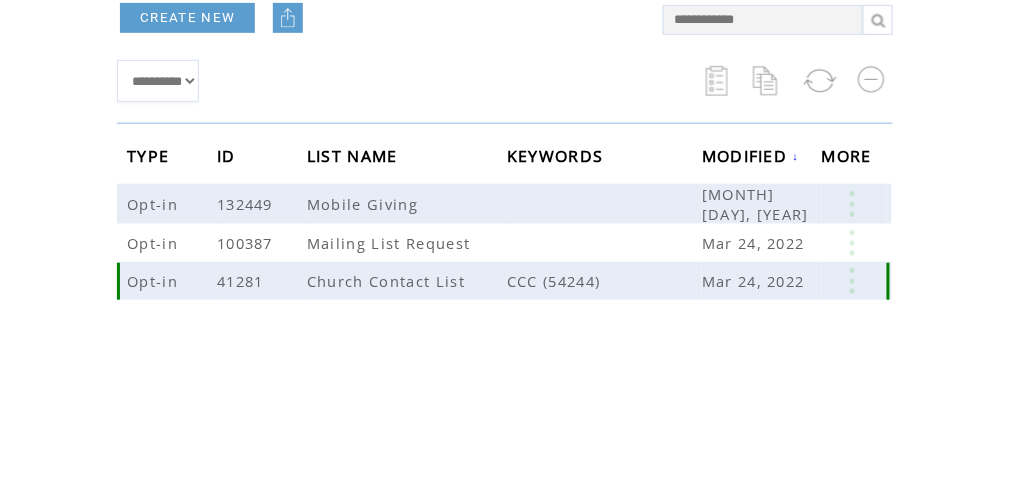 click at bounding box center [852, 281] 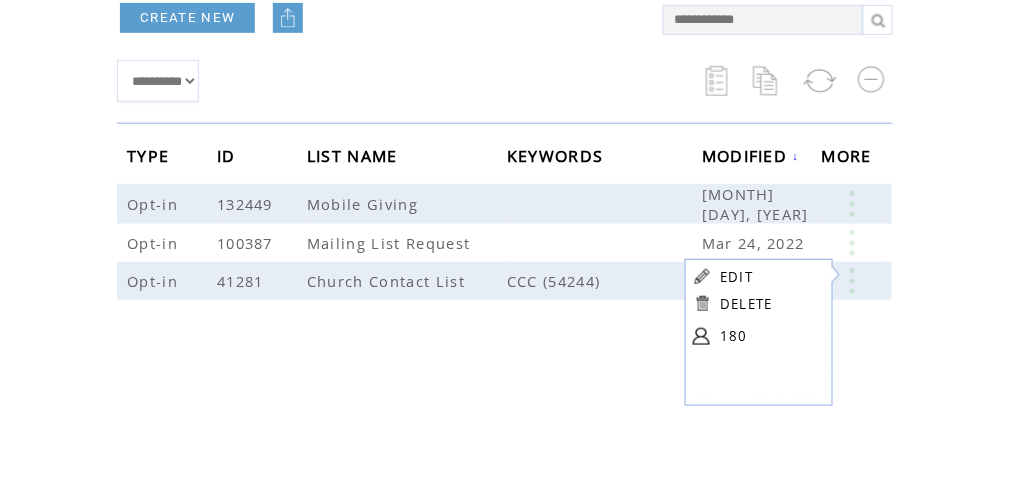 click on "EDIT" at bounding box center (736, 277) 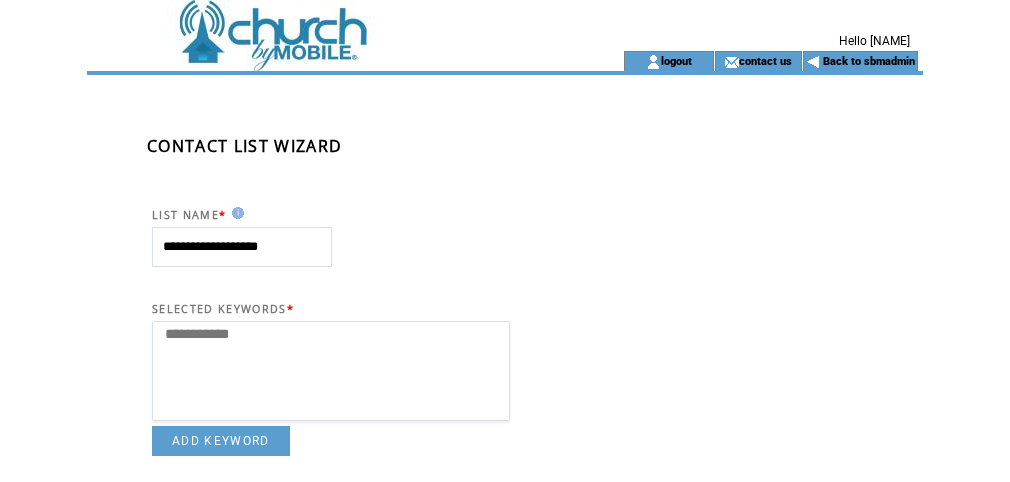 select 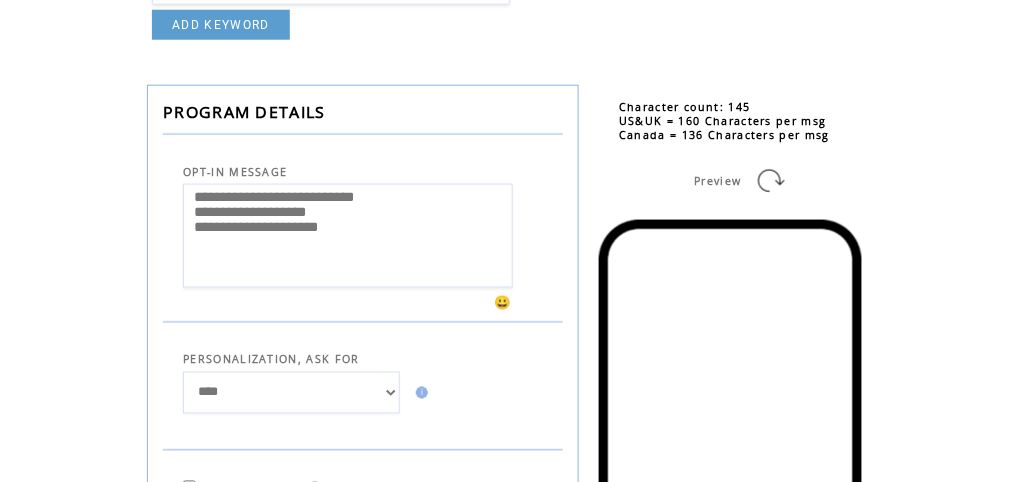 scroll, scrollTop: 426, scrollLeft: 0, axis: vertical 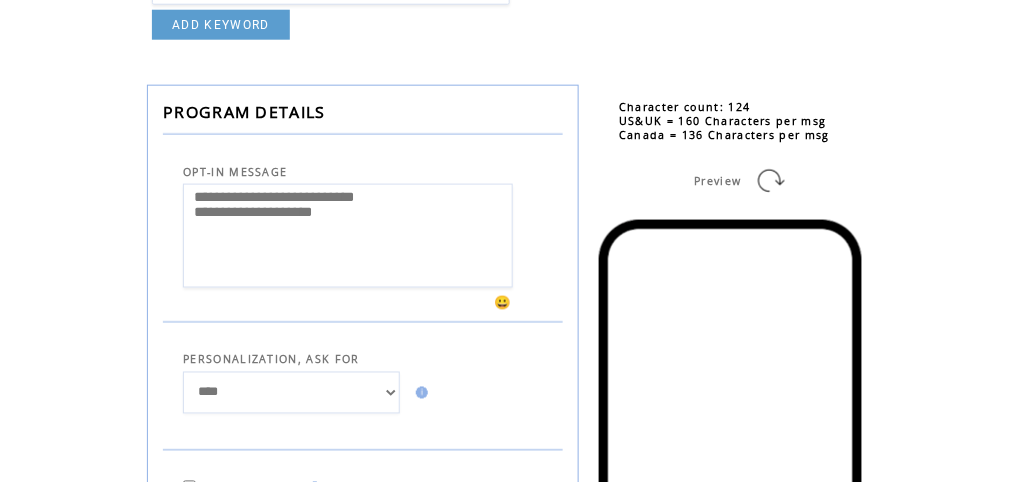 paste on "**********" 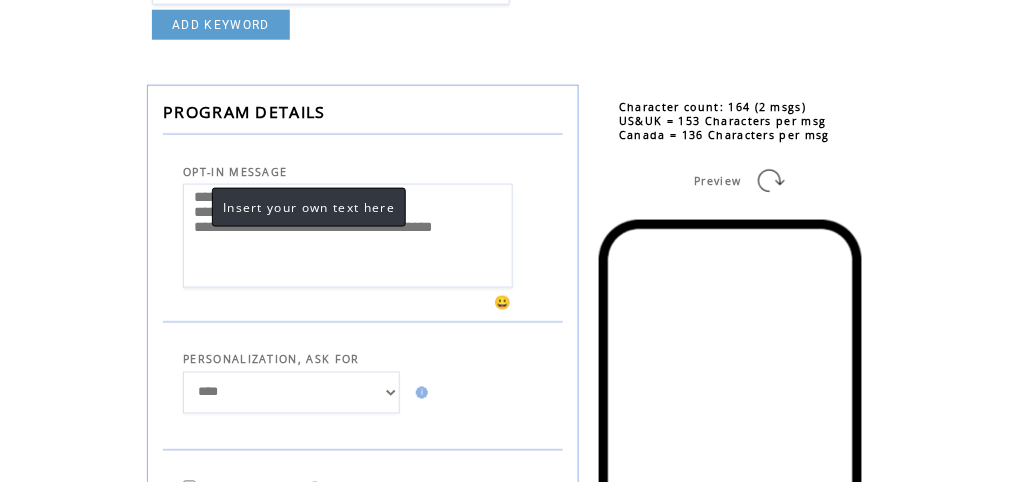 click on "**********" at bounding box center (348, 236) 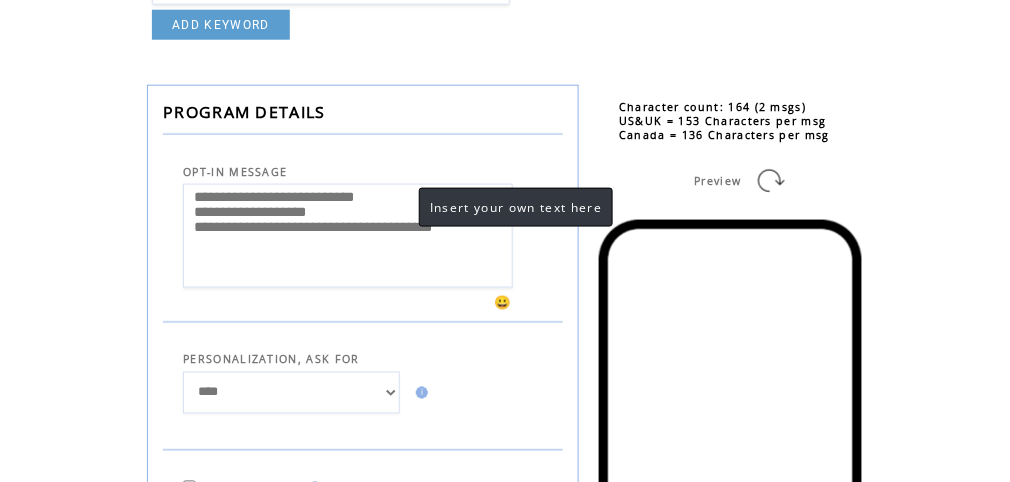 click on "**********" at bounding box center [348, 236] 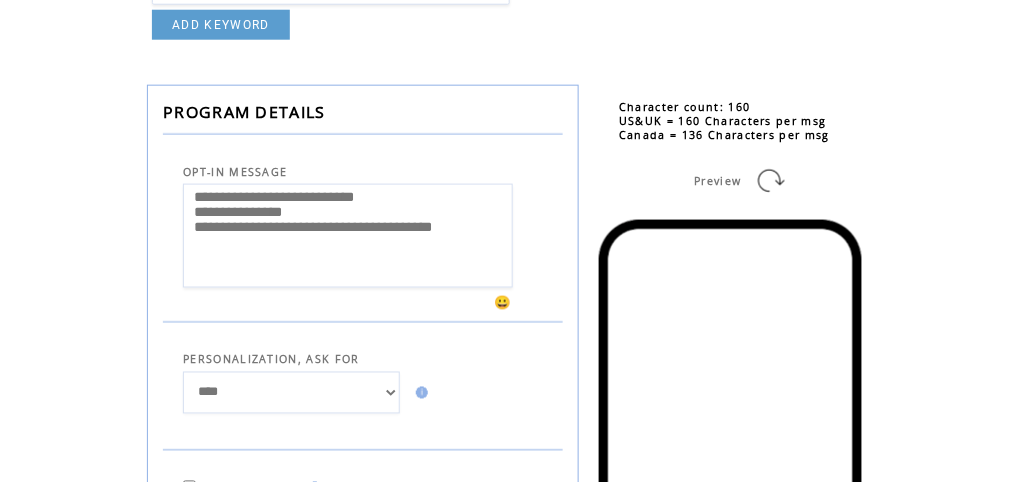 type on "**********" 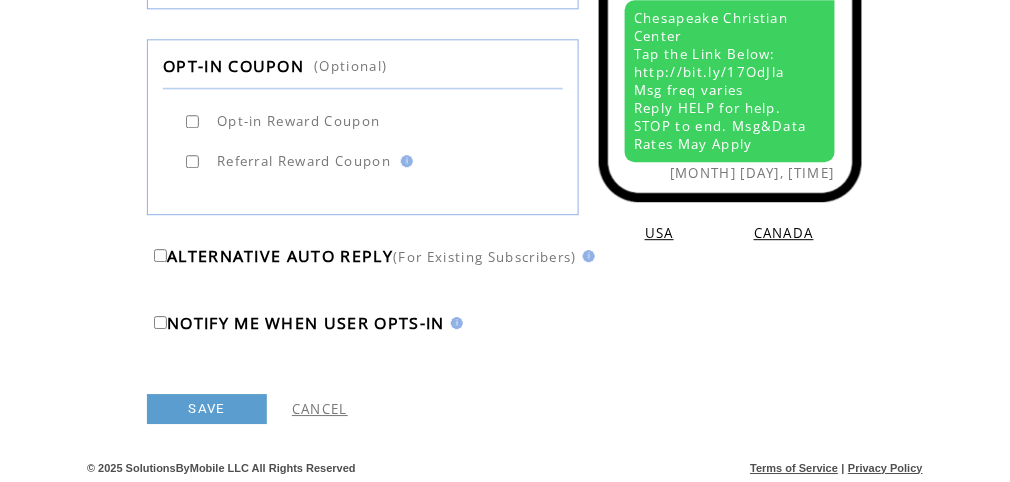scroll, scrollTop: 1001, scrollLeft: 0, axis: vertical 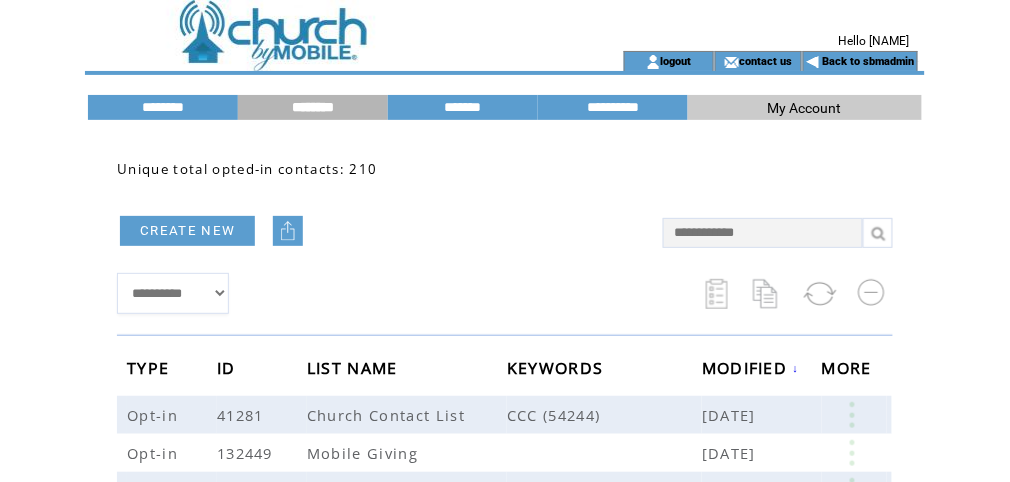 click at bounding box center [327, 25] 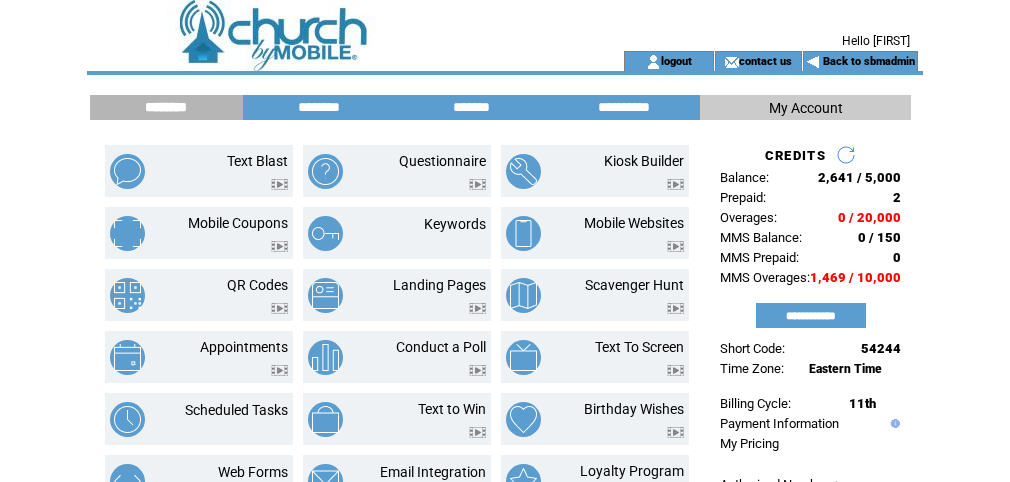 scroll, scrollTop: 0, scrollLeft: 0, axis: both 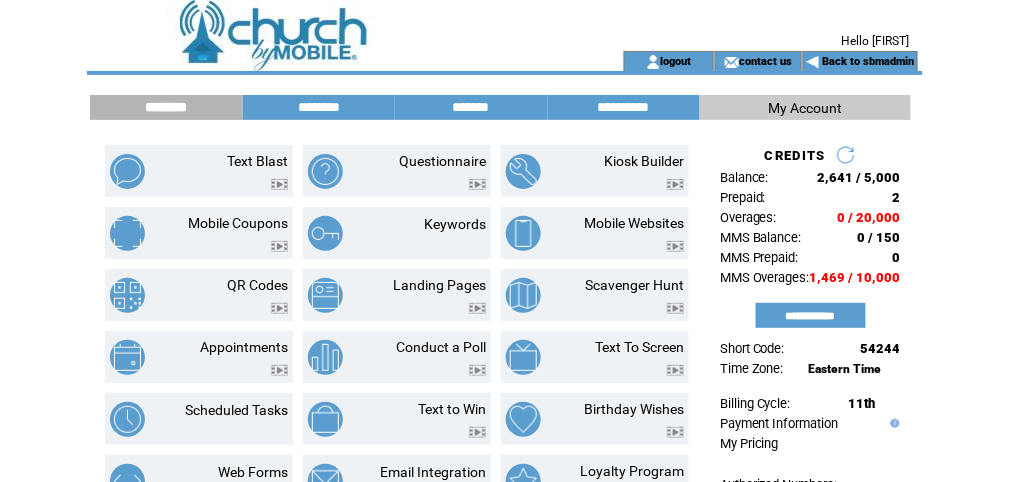 click on "Back to sbmadmin" at bounding box center (869, 61) 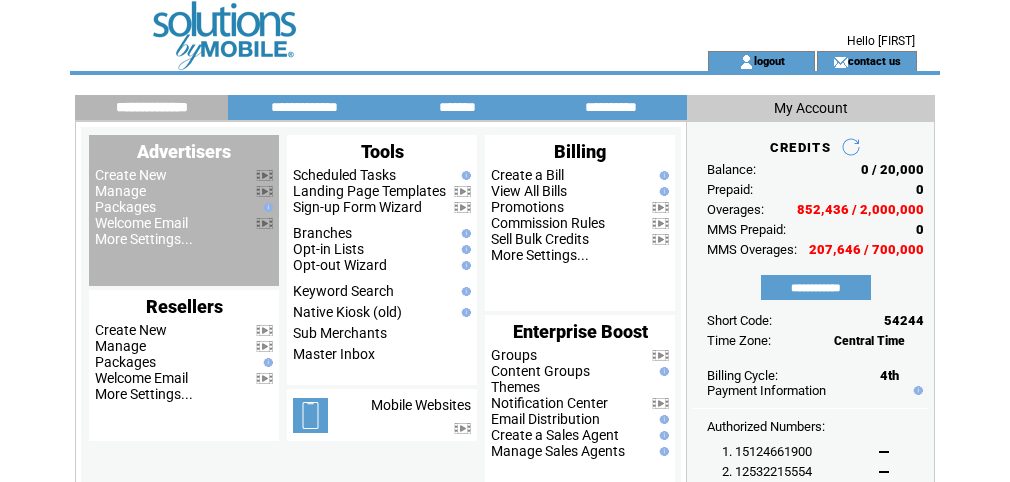 scroll, scrollTop: 0, scrollLeft: 0, axis: both 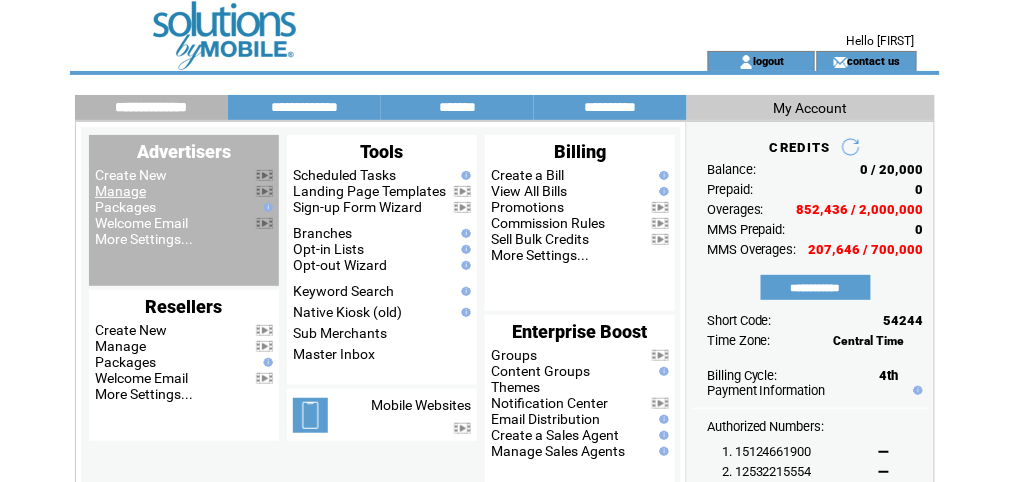 click on "Manage" at bounding box center (120, 191) 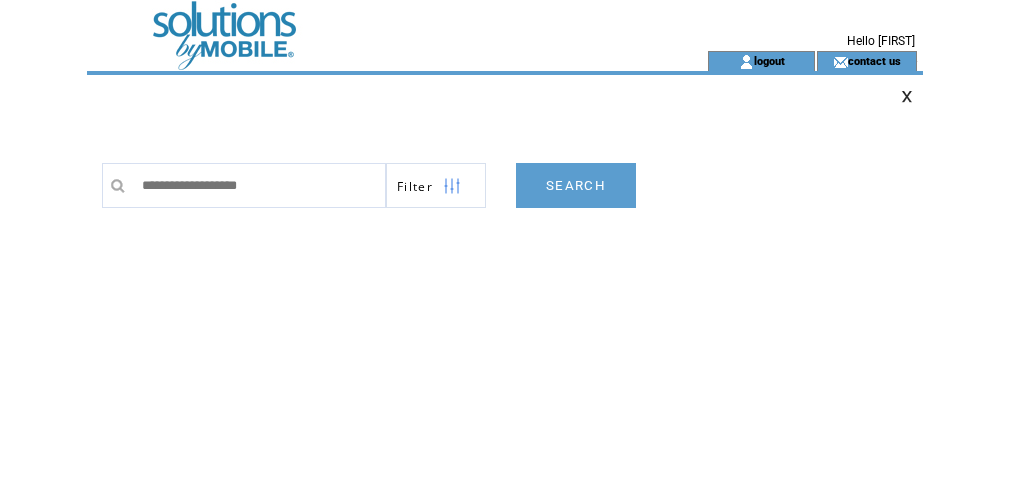 scroll, scrollTop: 0, scrollLeft: 0, axis: both 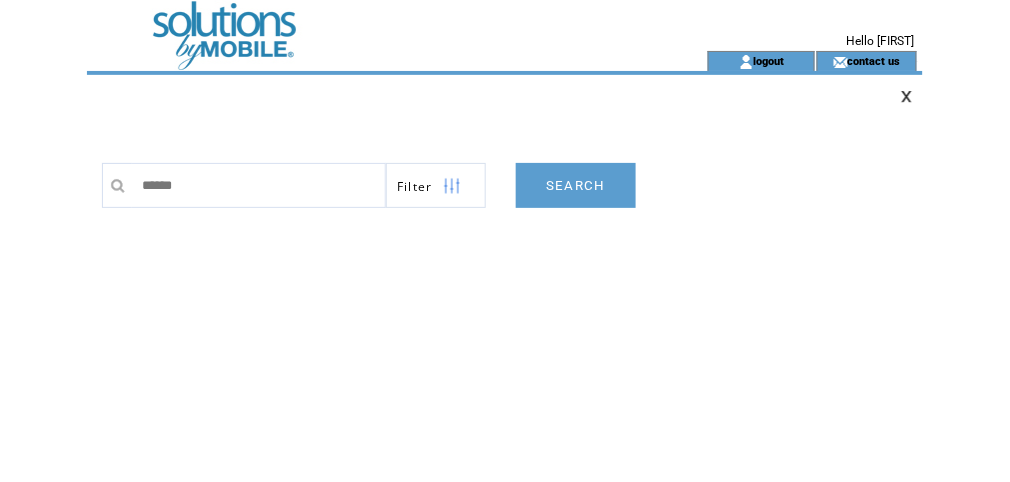 type on "*******" 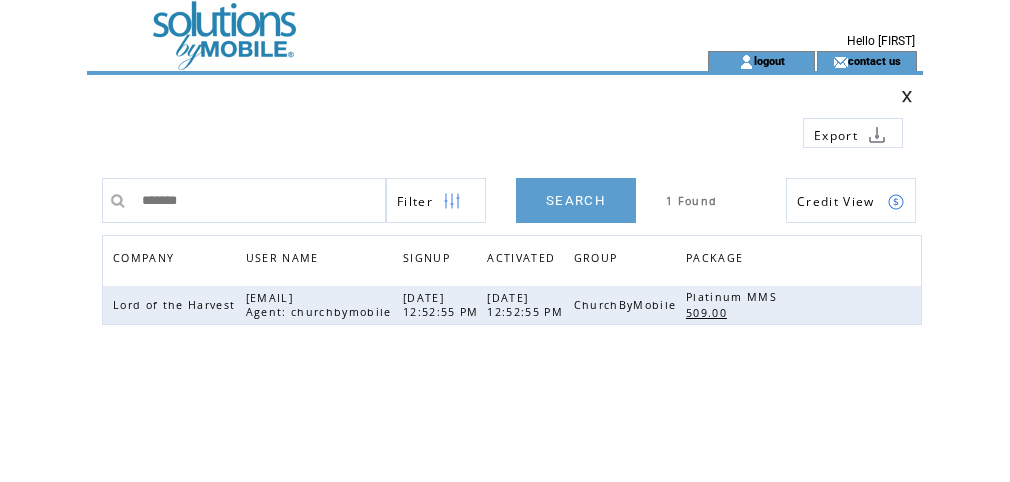 scroll, scrollTop: 0, scrollLeft: 0, axis: both 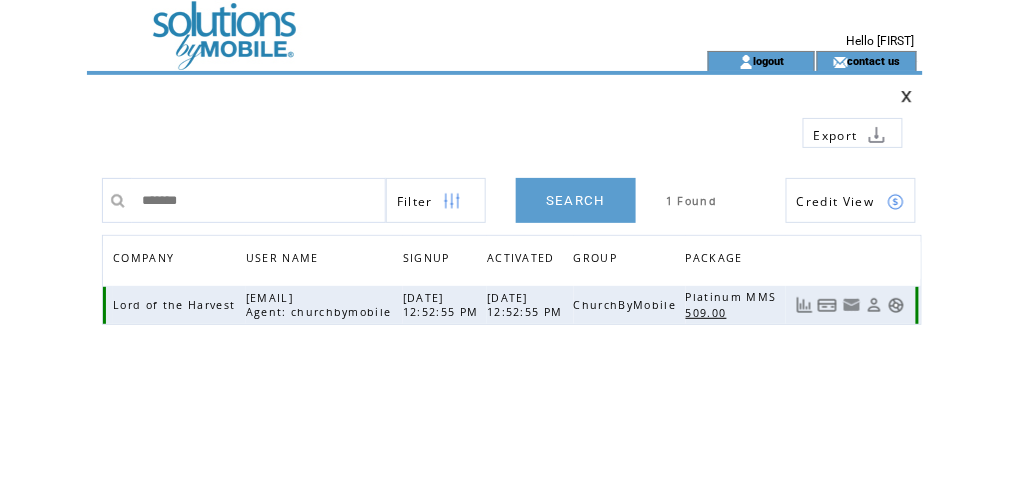 click at bounding box center [896, 305] 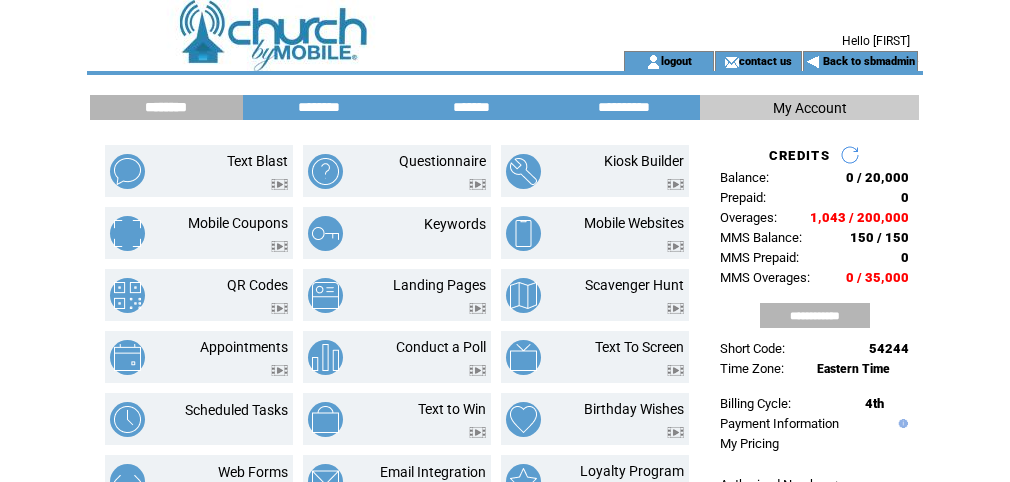 scroll, scrollTop: 0, scrollLeft: 0, axis: both 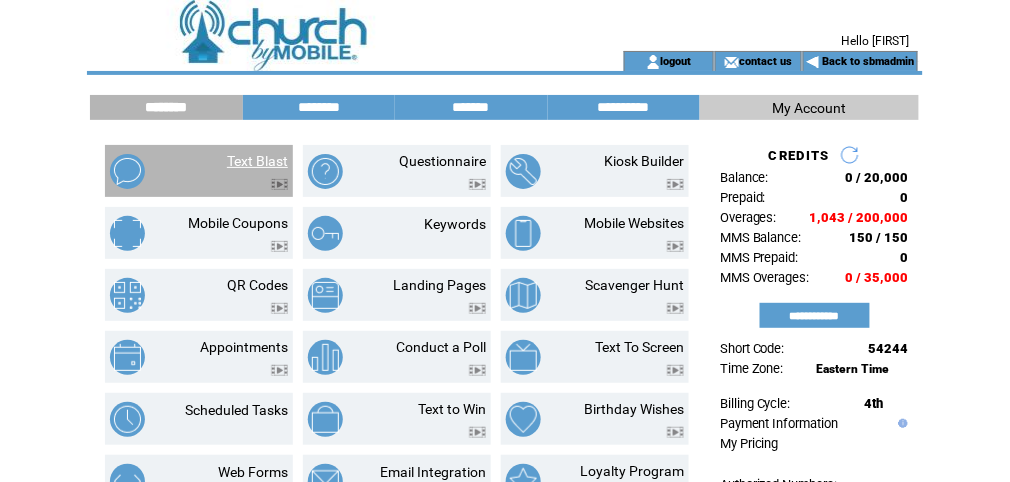 click on "Text Blast" at bounding box center [257, 161] 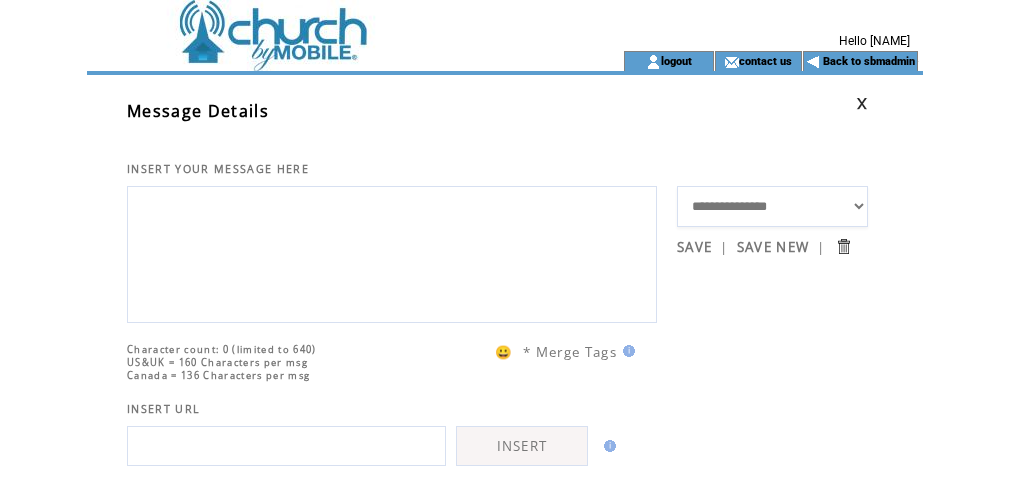 scroll, scrollTop: 0, scrollLeft: 0, axis: both 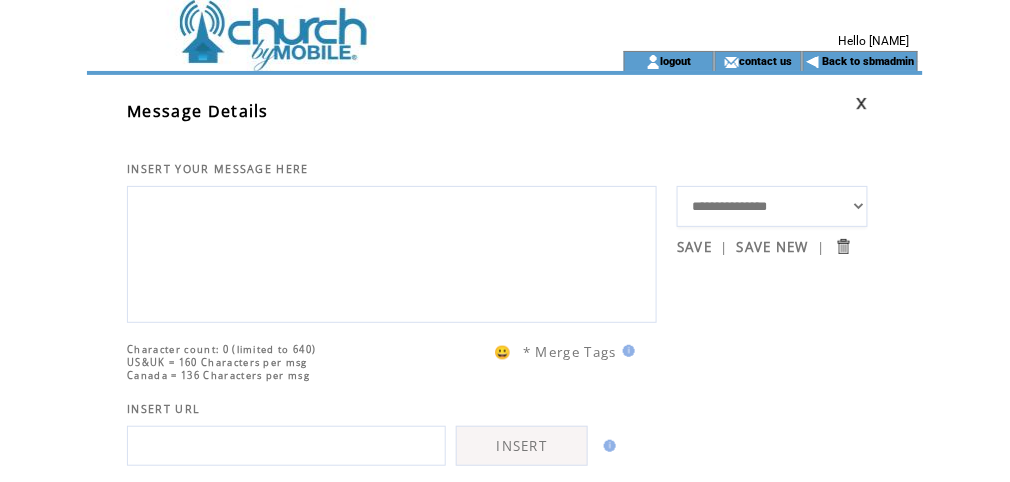 click at bounding box center [392, 252] 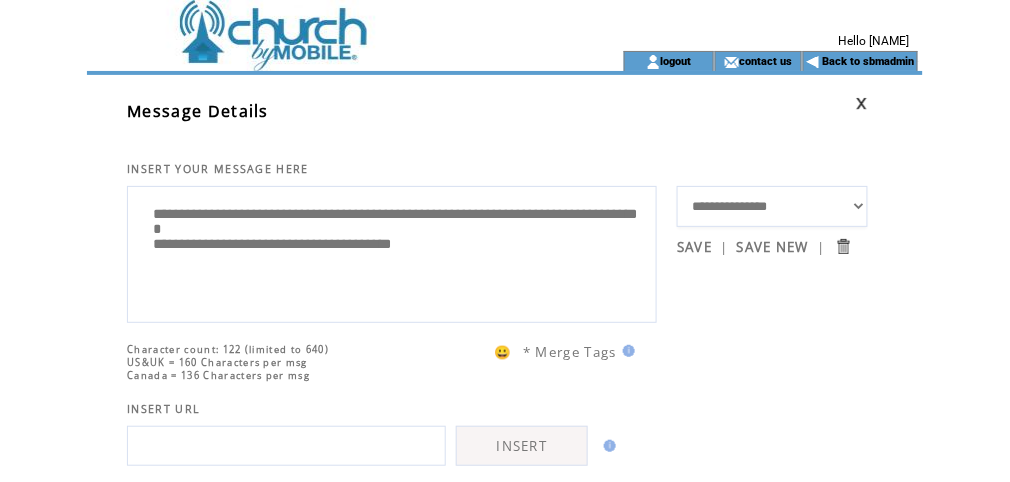 click on "**********" at bounding box center (392, 252) 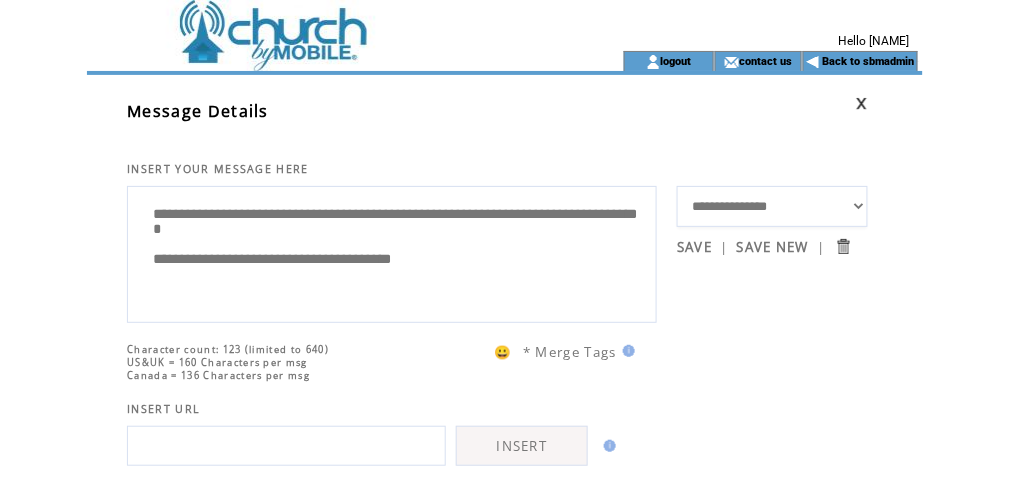 click on "**********" at bounding box center [392, 252] 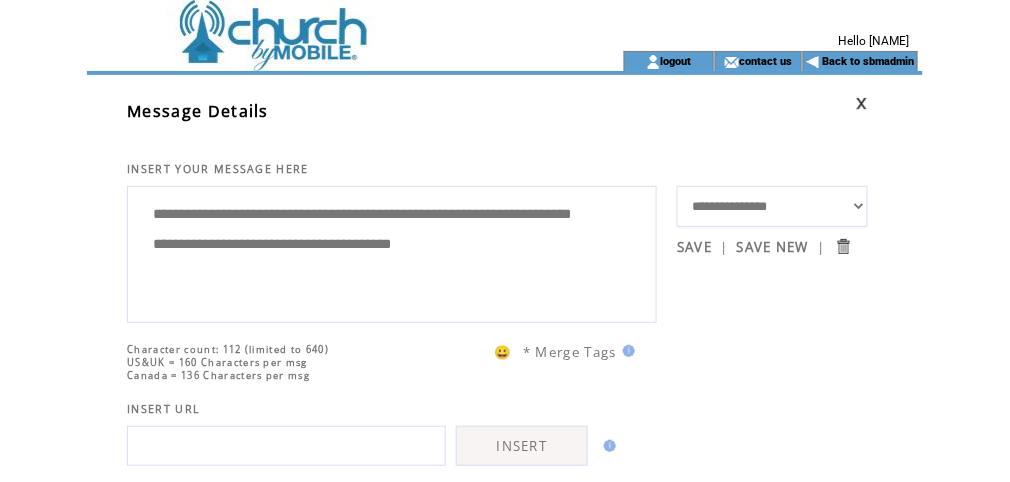 click at bounding box center (626, 351) 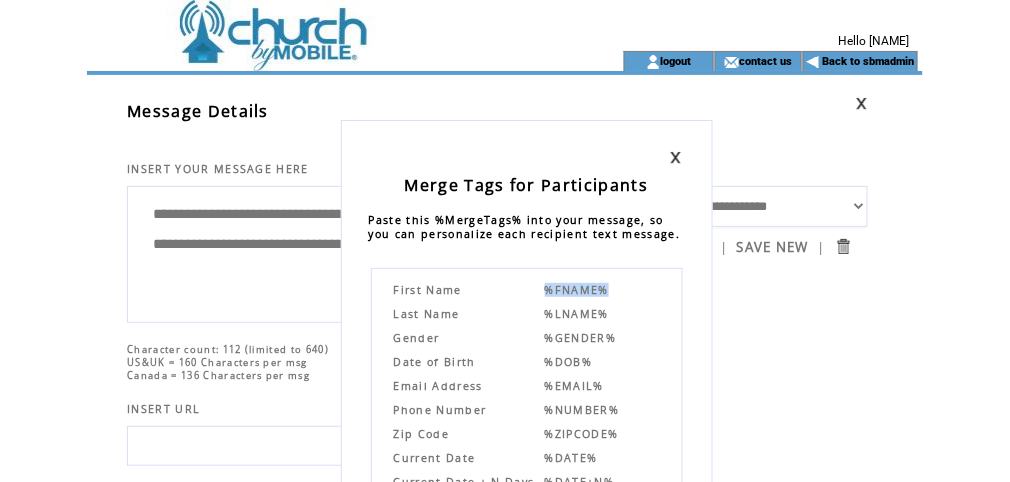 drag, startPoint x: 603, startPoint y: 289, endPoint x: 523, endPoint y: 291, distance: 80.024994 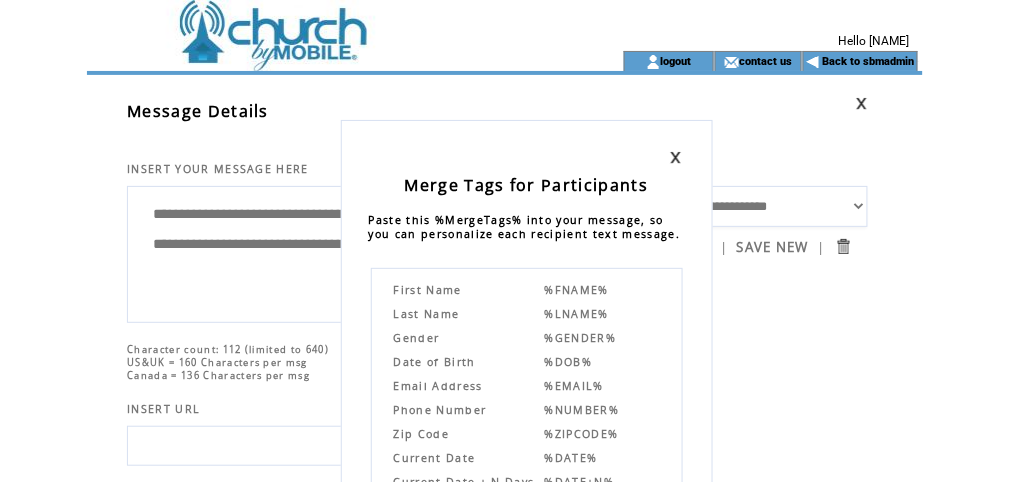 click on "Merge Tags for Participants
Paste this %MergeTags% into your message, so you can personalize each recipient text message.
First Name %FNAME%
Last Name %LNAME%
Gender %GENDER%
Date of Birth %DOB%
Email Address %EMAIL%
Phone Number %NUMBER%
Zip Code %ZIPCODE%
Current Date %DATE%
Current Date + N Days %DATE+N%
Custom Field 1 %USERDEFINED1%
Custom Field 2 %USERDEFINED2%
Custom Field 3 %USERDEFINED3%
Custom Field 4 %USERDEFINED4%
Custom Field 5 %USERDEFINED5%
Custom Field 6 %USERDEFINED6%
Custom Field 7 %USERDEFINED7%
Example:
Dear %FNAME%,
Special offer from Pizza Joe for this weekend." at bounding box center (505, 241) 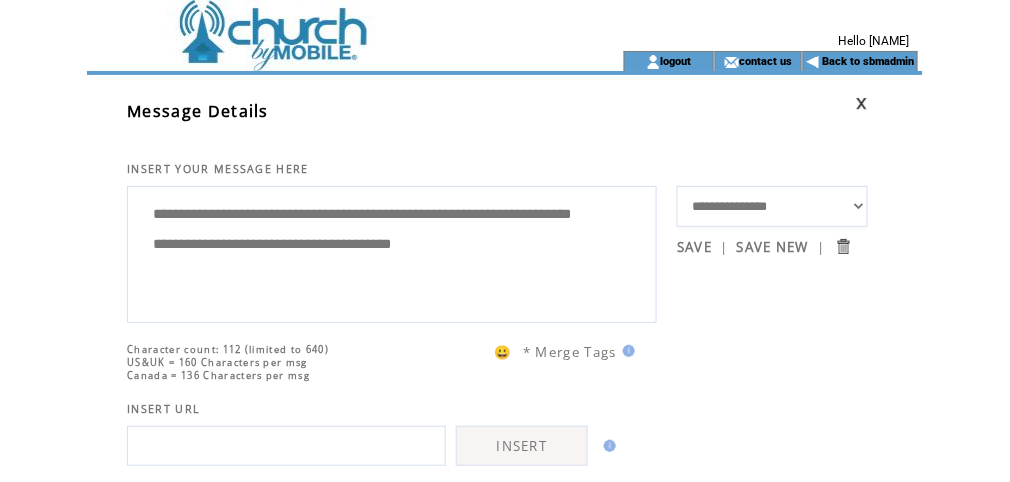 click on "**********" at bounding box center (392, 252) 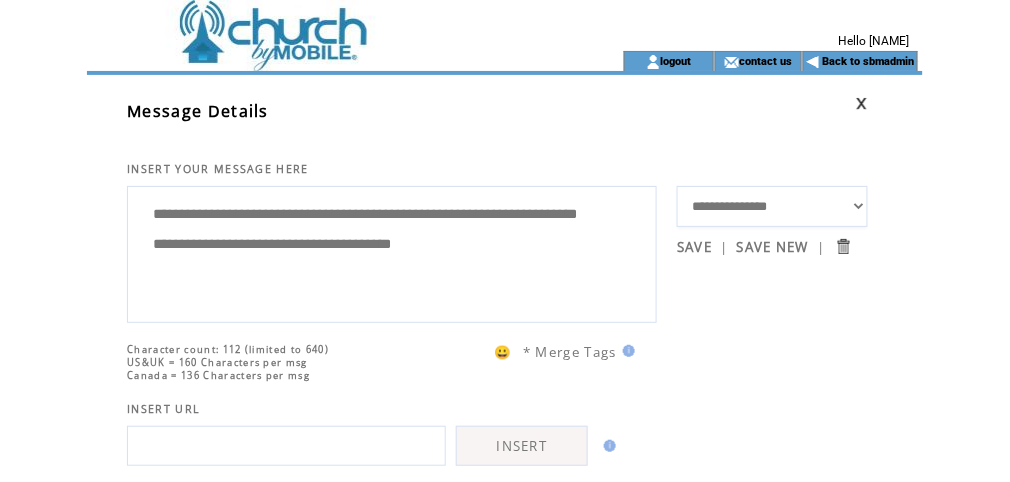 paste on "********" 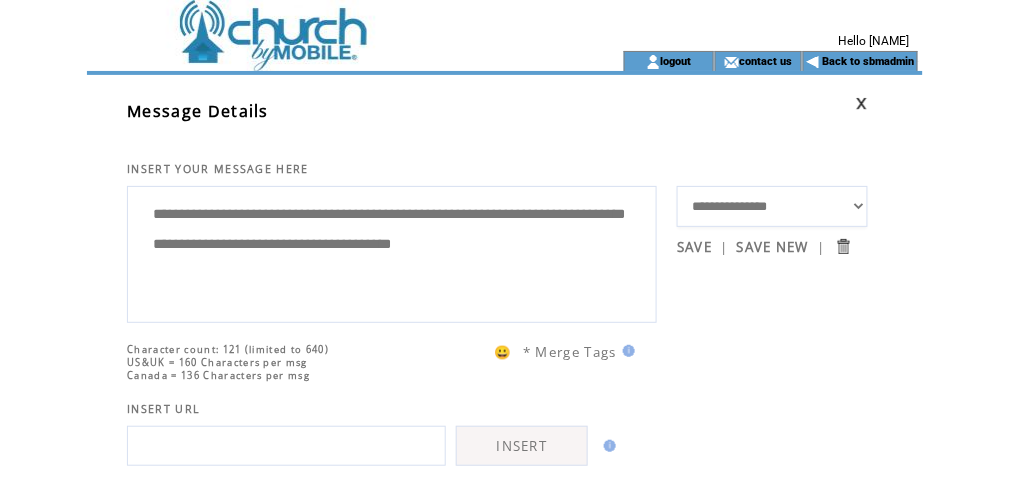 drag, startPoint x: 213, startPoint y: 214, endPoint x: 189, endPoint y: 214, distance: 24 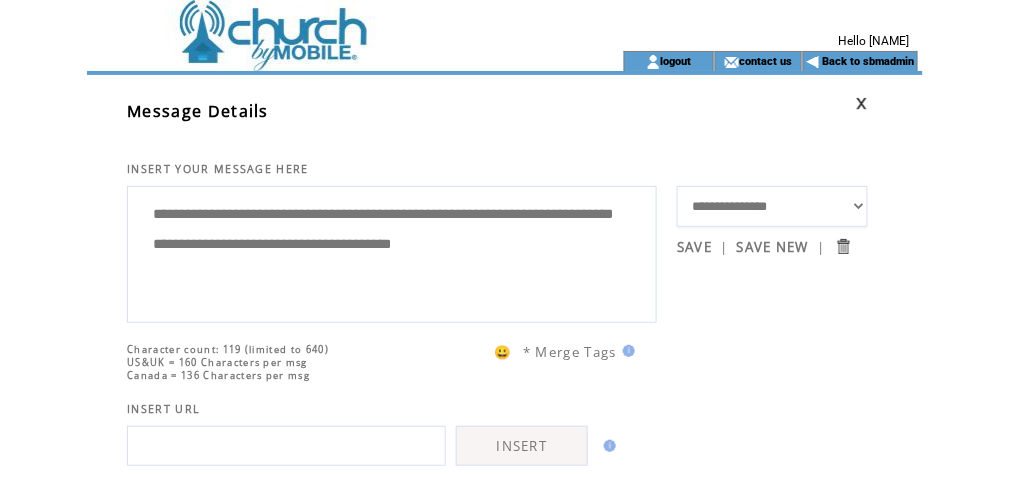 click on "**********" at bounding box center [392, 252] 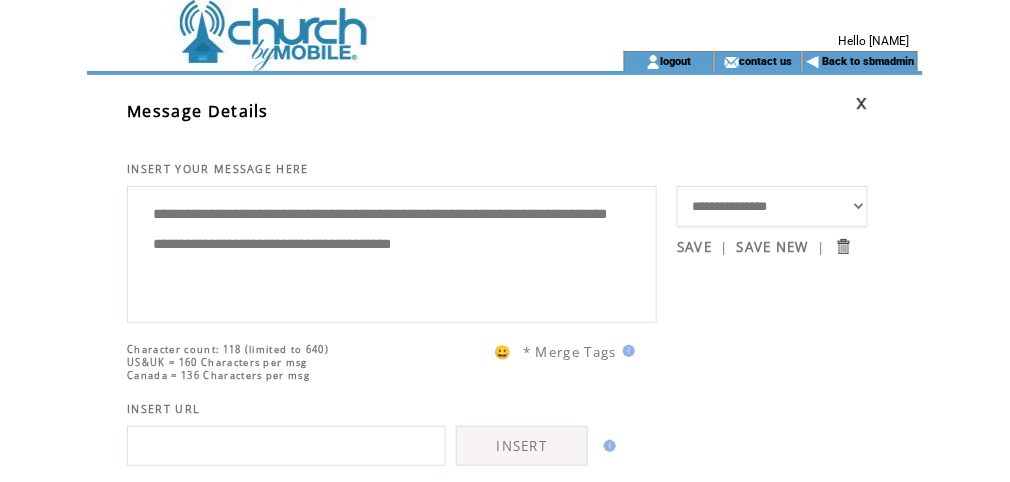 click on "**********" at bounding box center (392, 252) 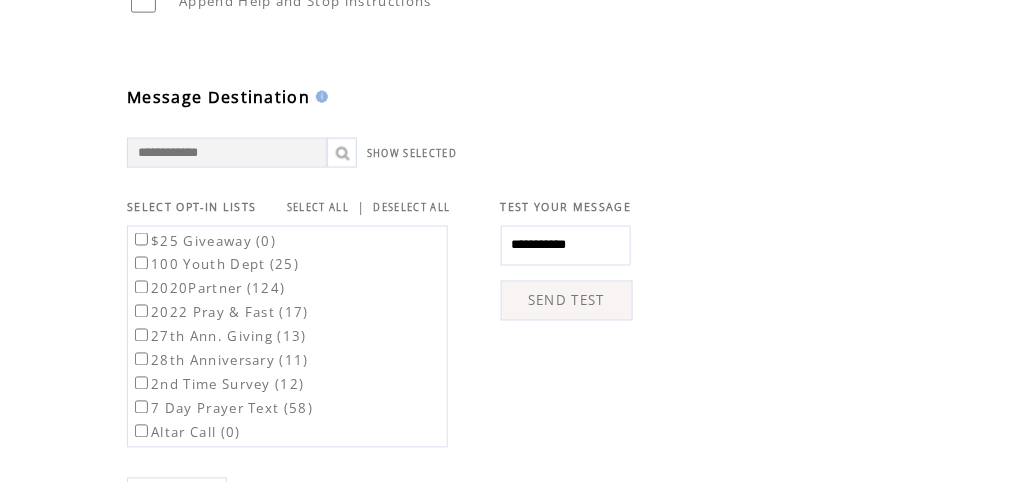 scroll, scrollTop: 533, scrollLeft: 0, axis: vertical 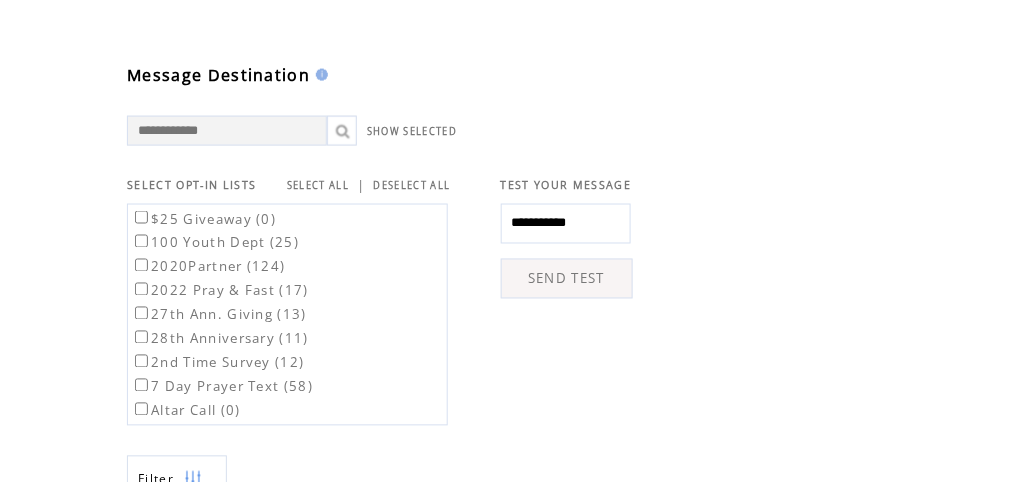 type on "**********" 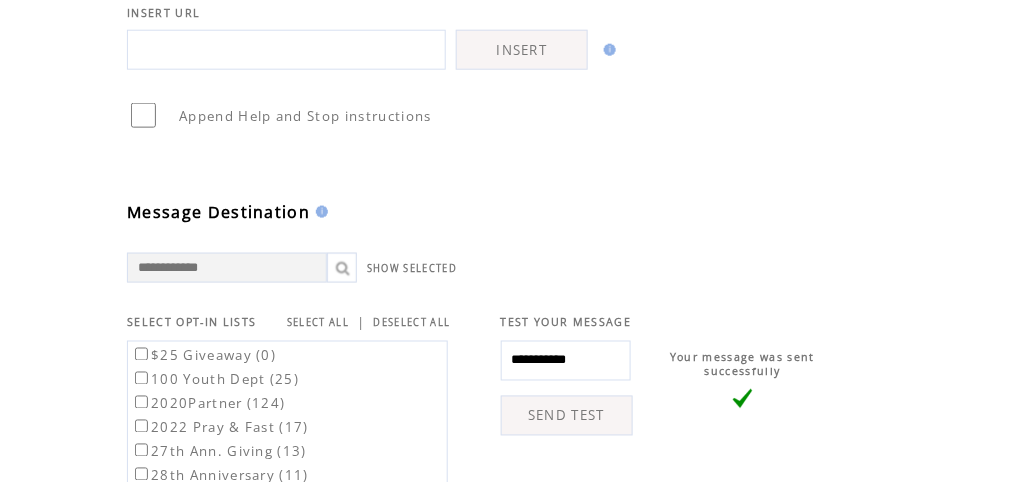 scroll, scrollTop: 426, scrollLeft: 0, axis: vertical 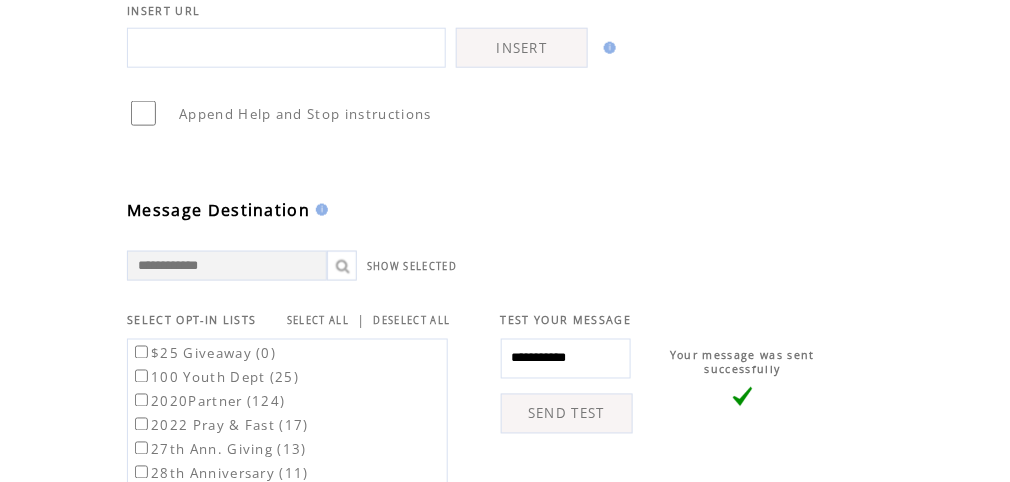 drag, startPoint x: 609, startPoint y: 359, endPoint x: 500, endPoint y: 356, distance: 109.041275 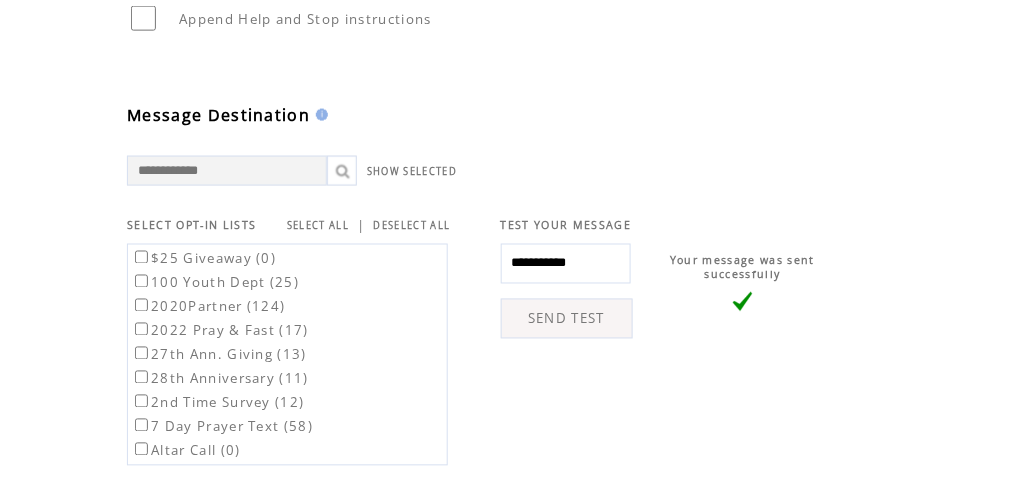 scroll, scrollTop: 533, scrollLeft: 0, axis: vertical 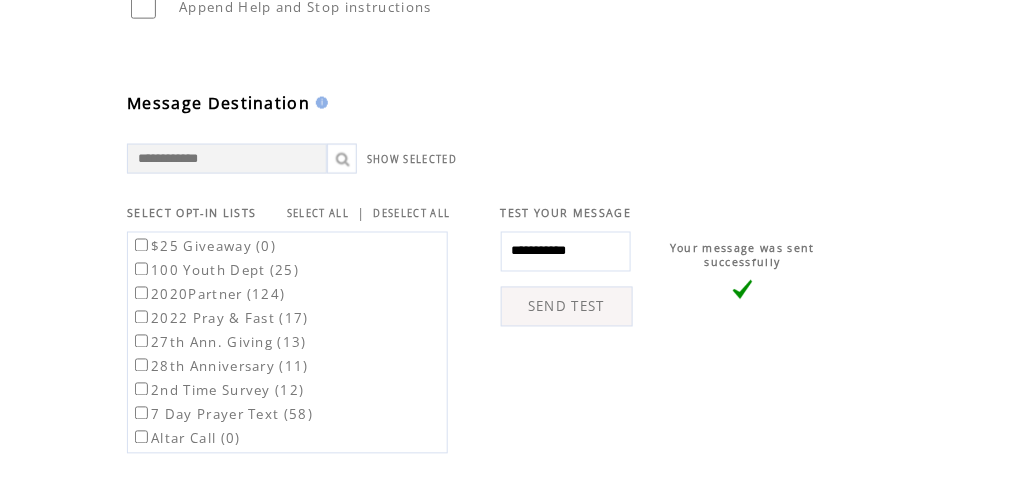 type on "**********" 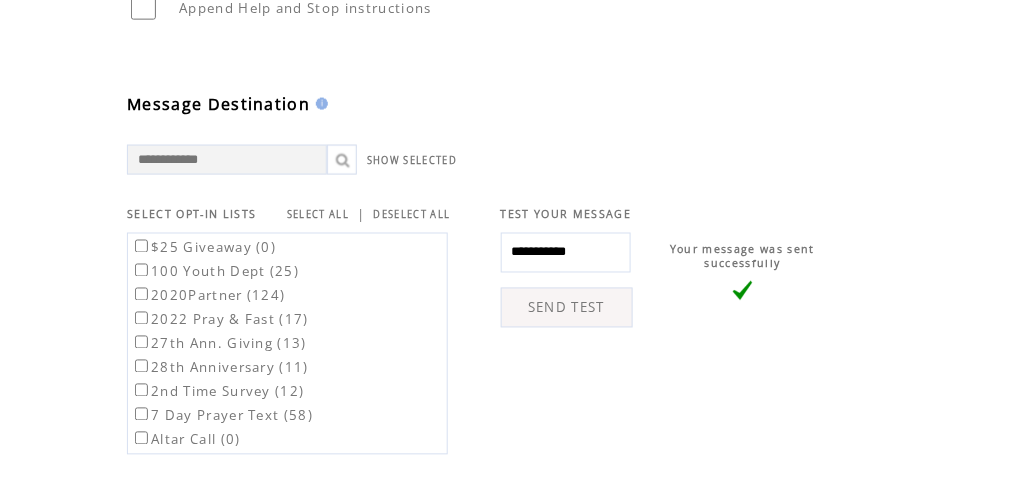scroll, scrollTop: 533, scrollLeft: 0, axis: vertical 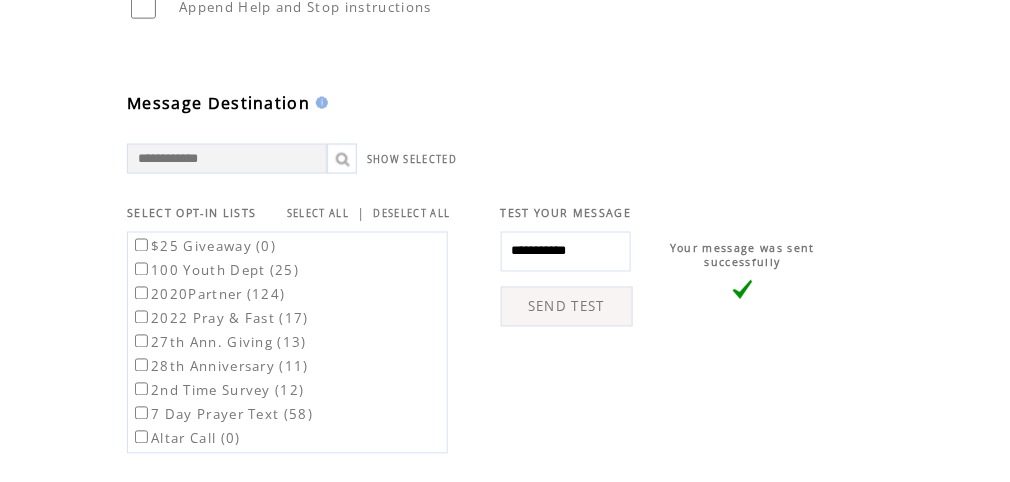 click on "**********" at bounding box center [566, 252] 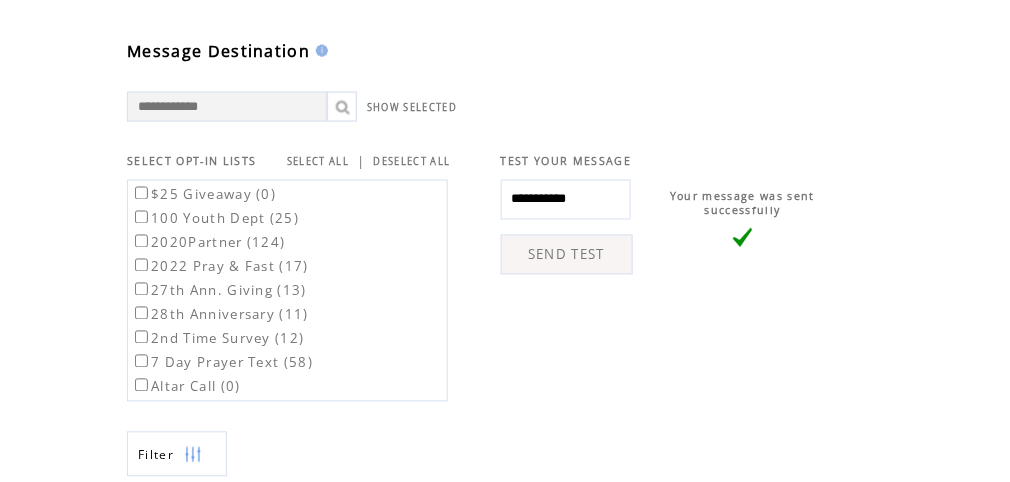 scroll, scrollTop: 586, scrollLeft: 0, axis: vertical 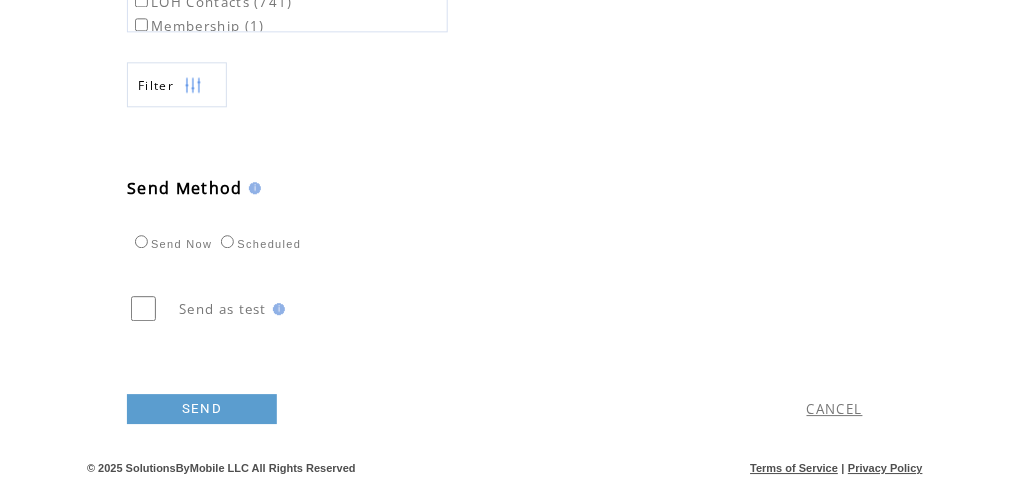 click on "SEND" at bounding box center [202, 409] 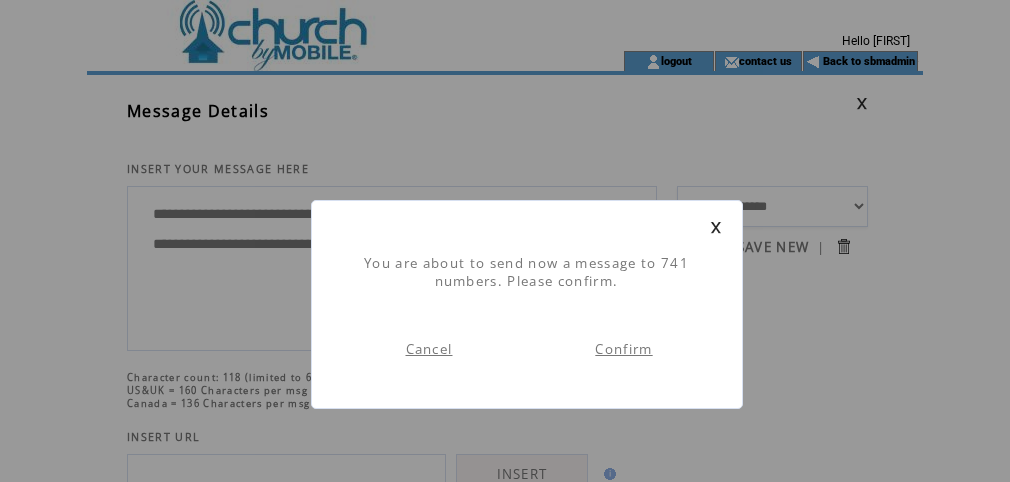 scroll, scrollTop: 0, scrollLeft: 0, axis: both 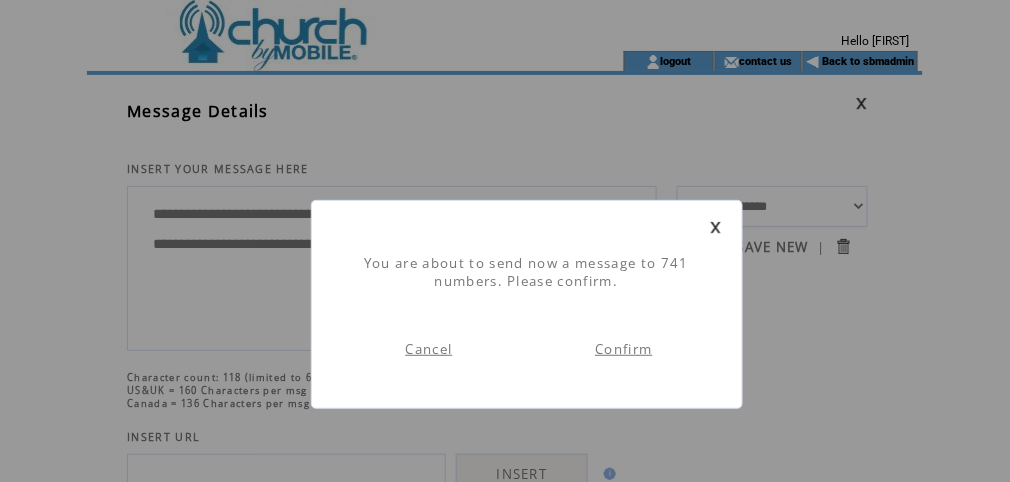 click at bounding box center (716, 227) 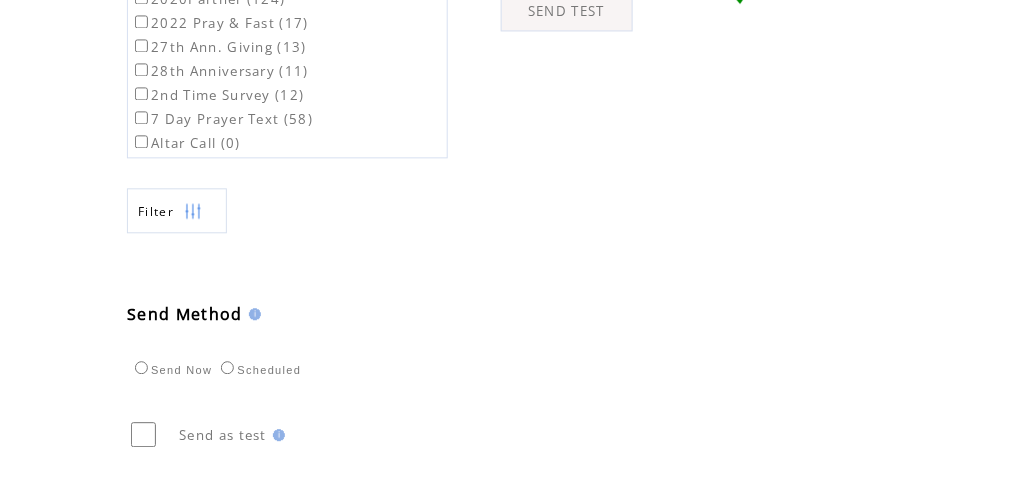 scroll, scrollTop: 955, scrollLeft: 0, axis: vertical 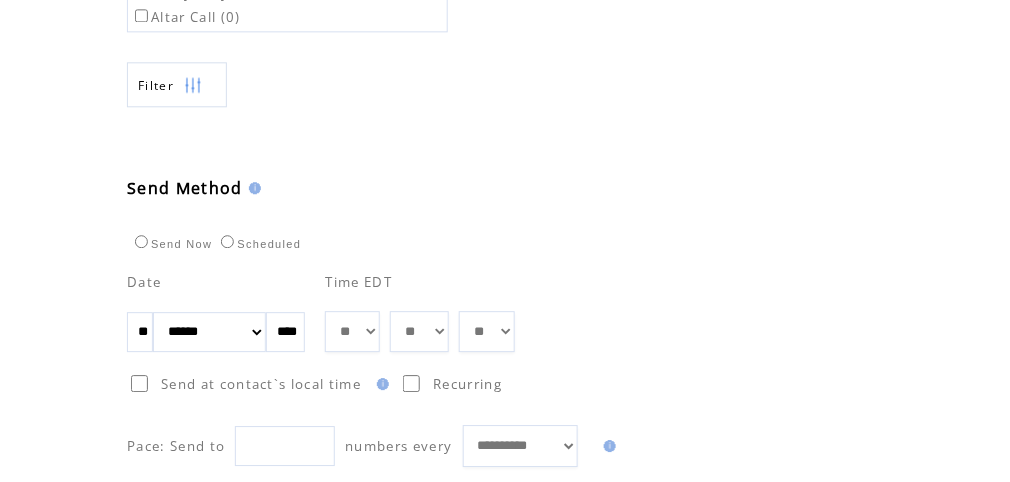 click on "** 	 ** 	 ** 	 ** 	 ** 	 ** 	 ** 	 ** 	 ** 	 ** 	 ** 	 ** 	 **" at bounding box center (352, 331) 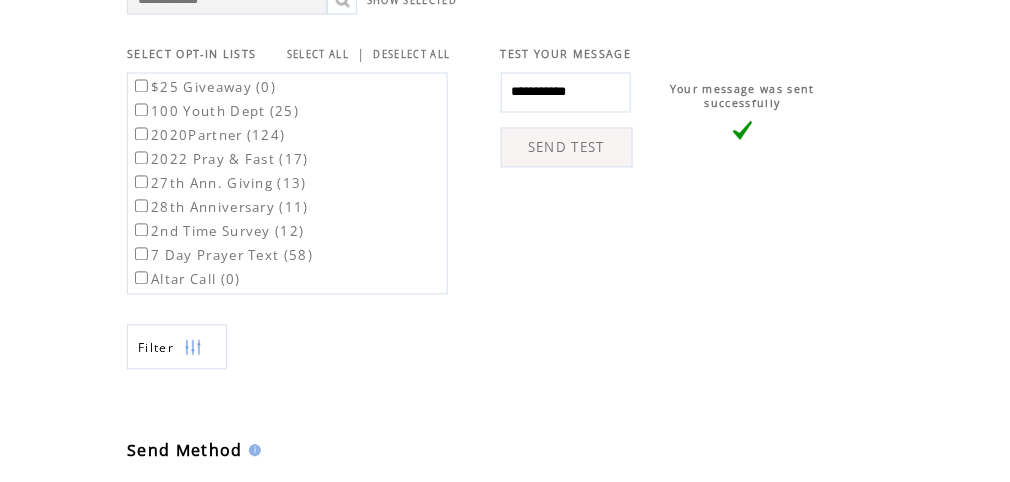 scroll, scrollTop: 635, scrollLeft: 0, axis: vertical 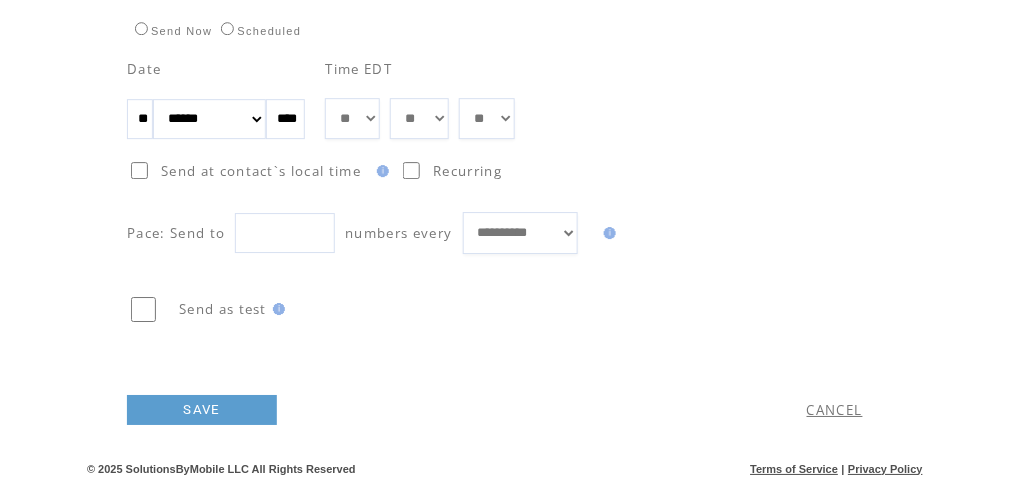 click on "SAVE" at bounding box center [202, 410] 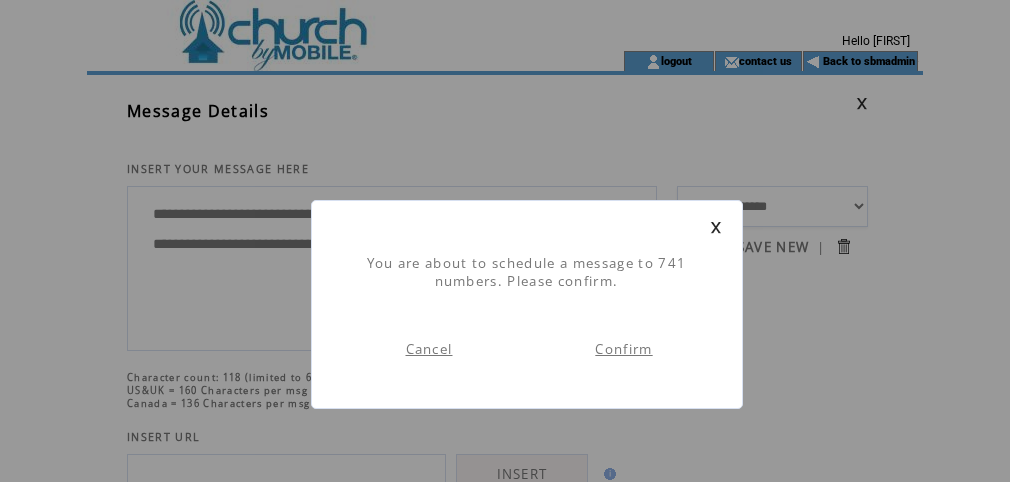 scroll, scrollTop: 0, scrollLeft: 0, axis: both 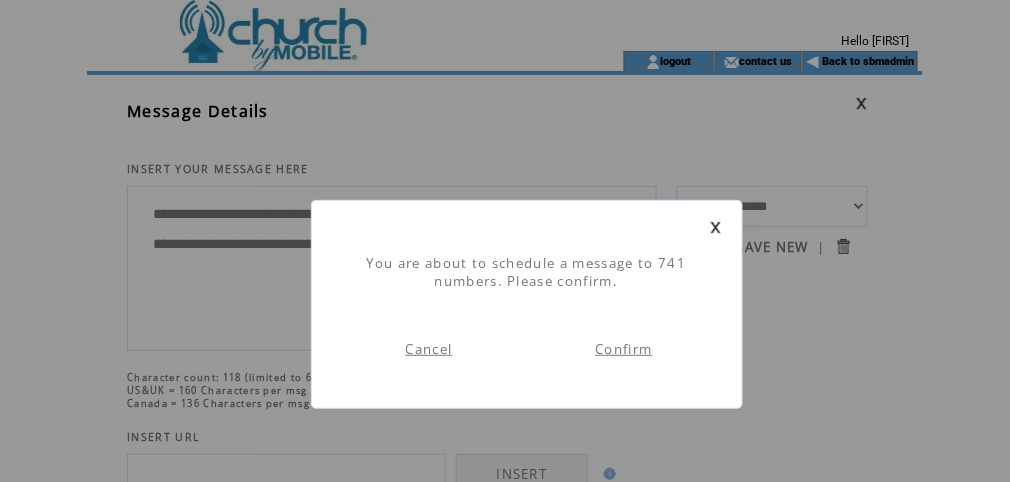 click on "Confirm" at bounding box center [623, 349] 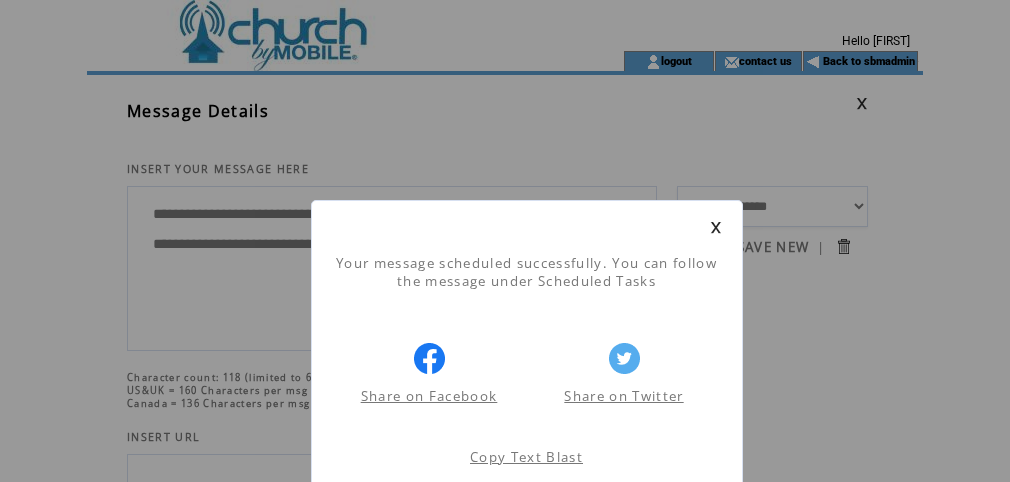scroll, scrollTop: 0, scrollLeft: 0, axis: both 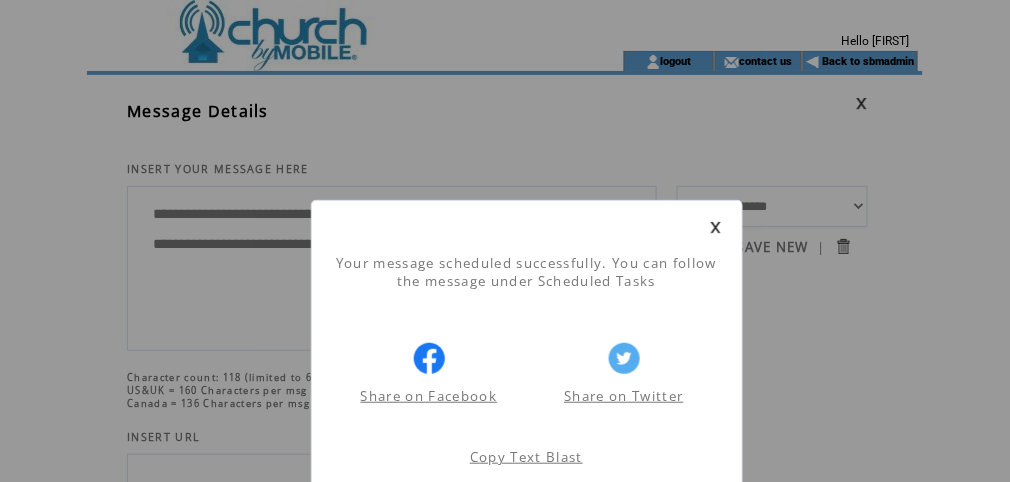 click at bounding box center [716, 227] 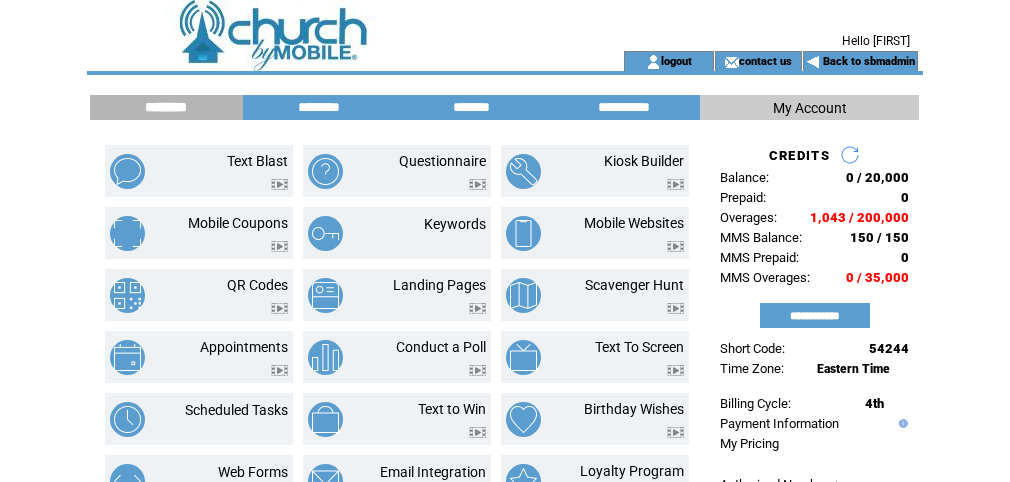 scroll, scrollTop: 0, scrollLeft: 0, axis: both 